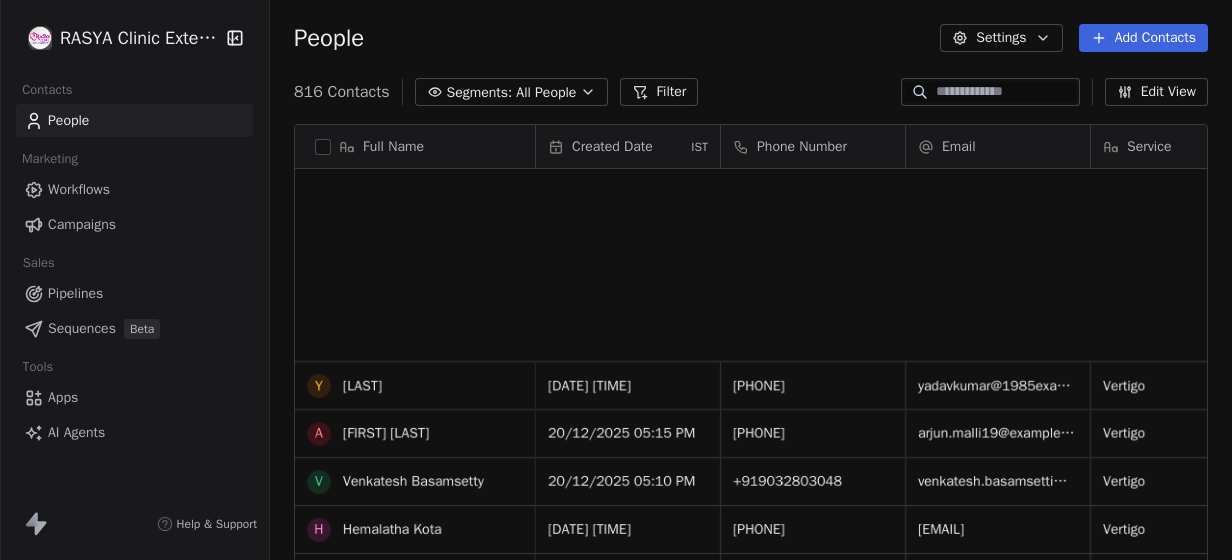 scroll, scrollTop: 0, scrollLeft: 0, axis: both 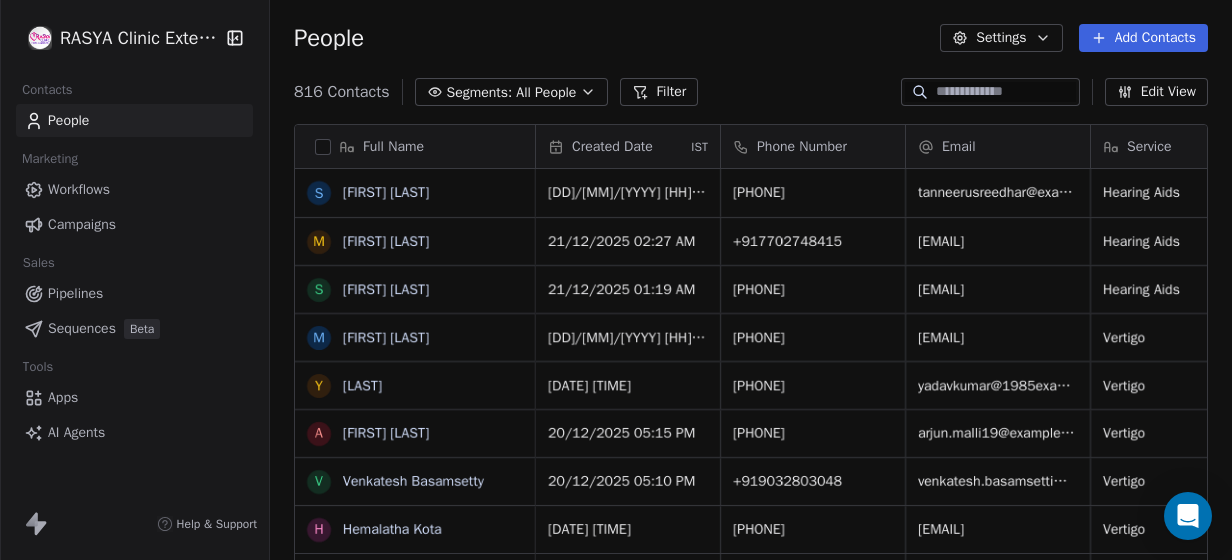 click on "All People" at bounding box center (546, 92) 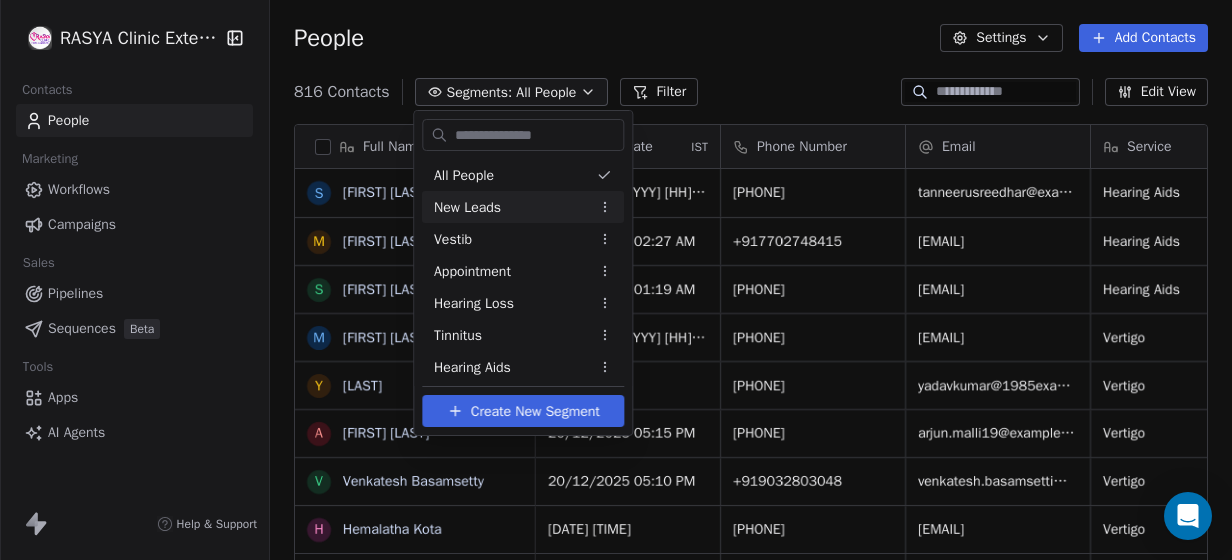 click on "New Leads" at bounding box center [523, 207] 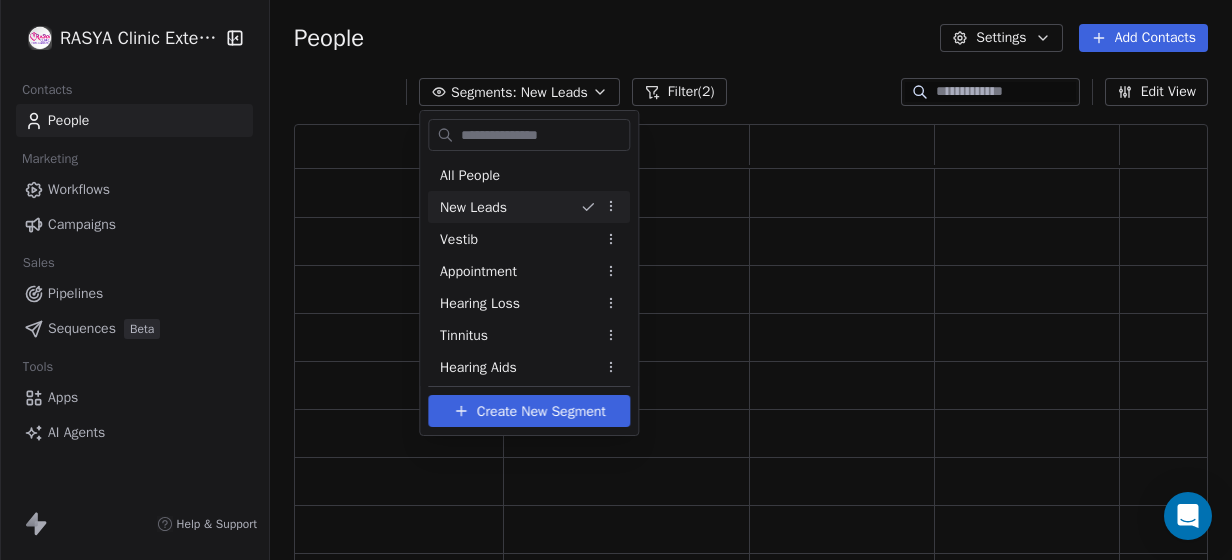 scroll, scrollTop: 16, scrollLeft: 16, axis: both 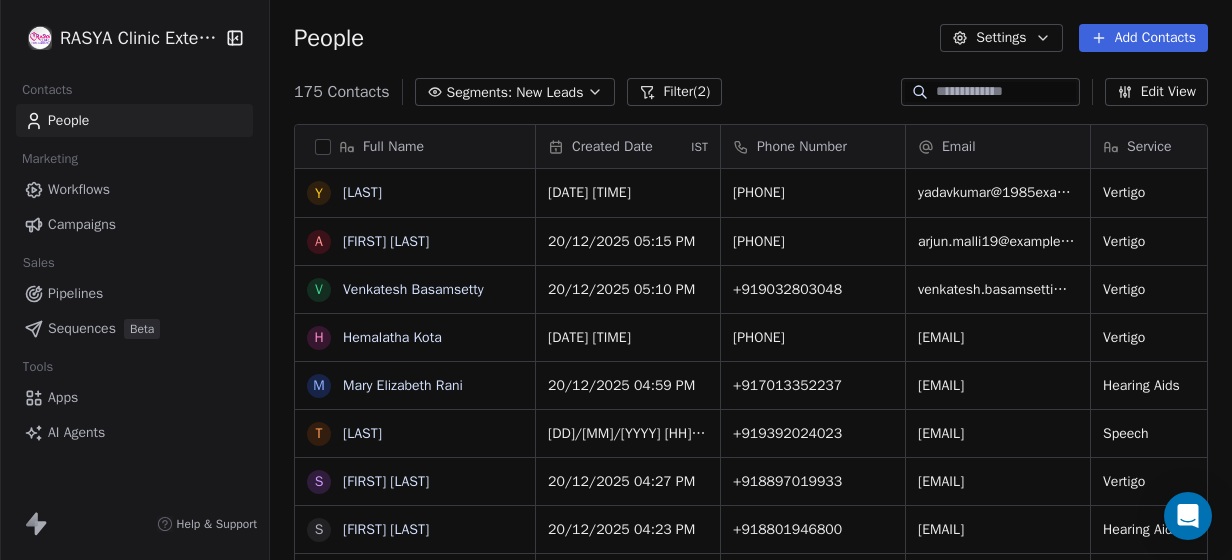 click on "Created Date" at bounding box center (612, 147) 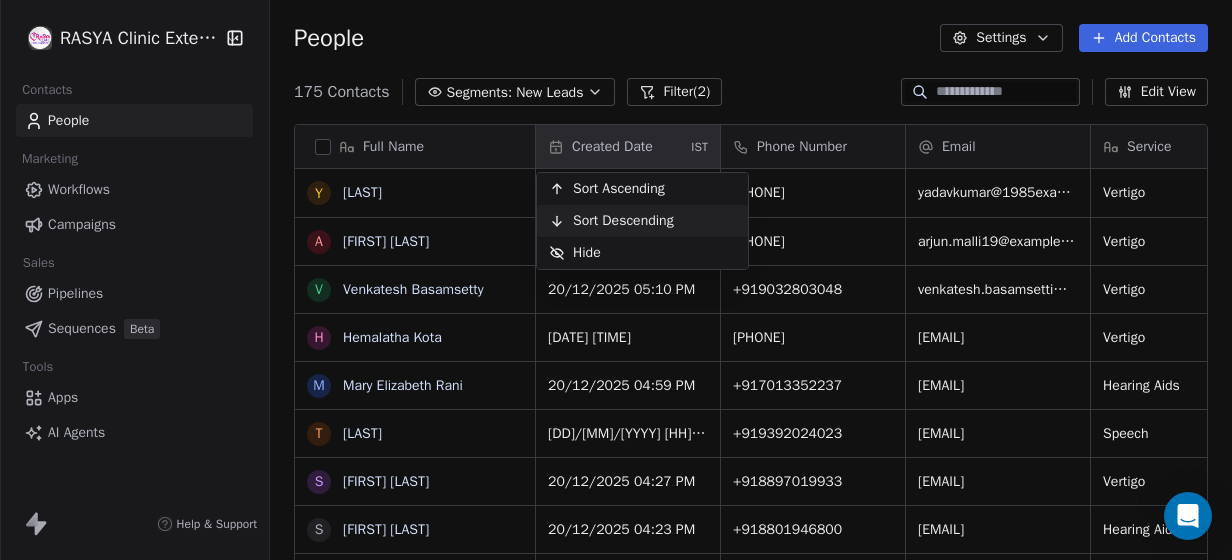 click on "Sort Descending" at bounding box center [623, 221] 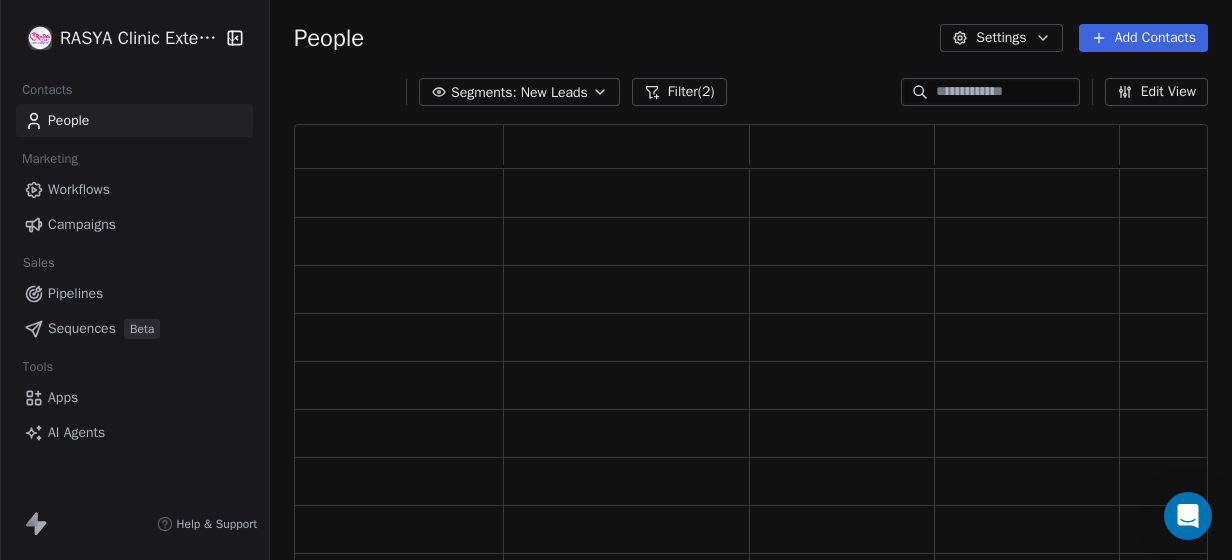 scroll, scrollTop: 16, scrollLeft: 16, axis: both 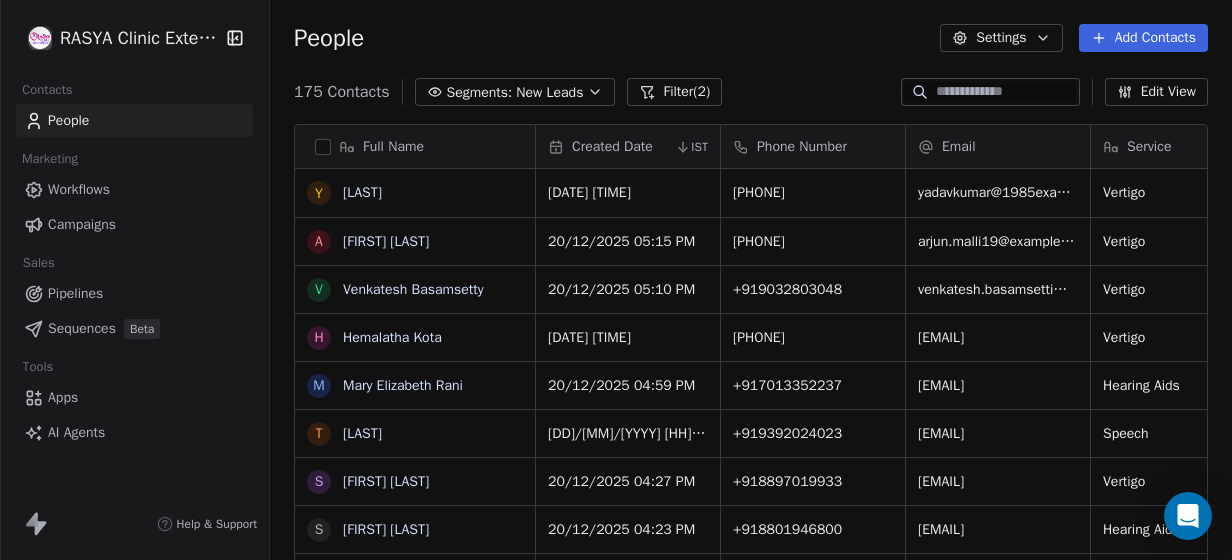click on "Created Date" at bounding box center [612, 147] 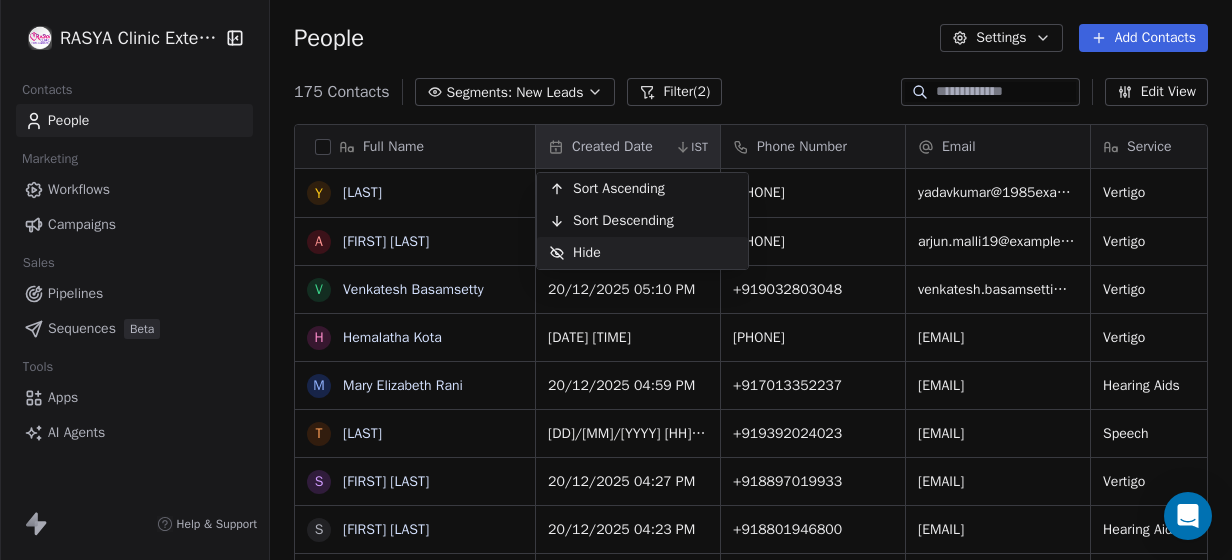 click on "Hide" at bounding box center [587, 253] 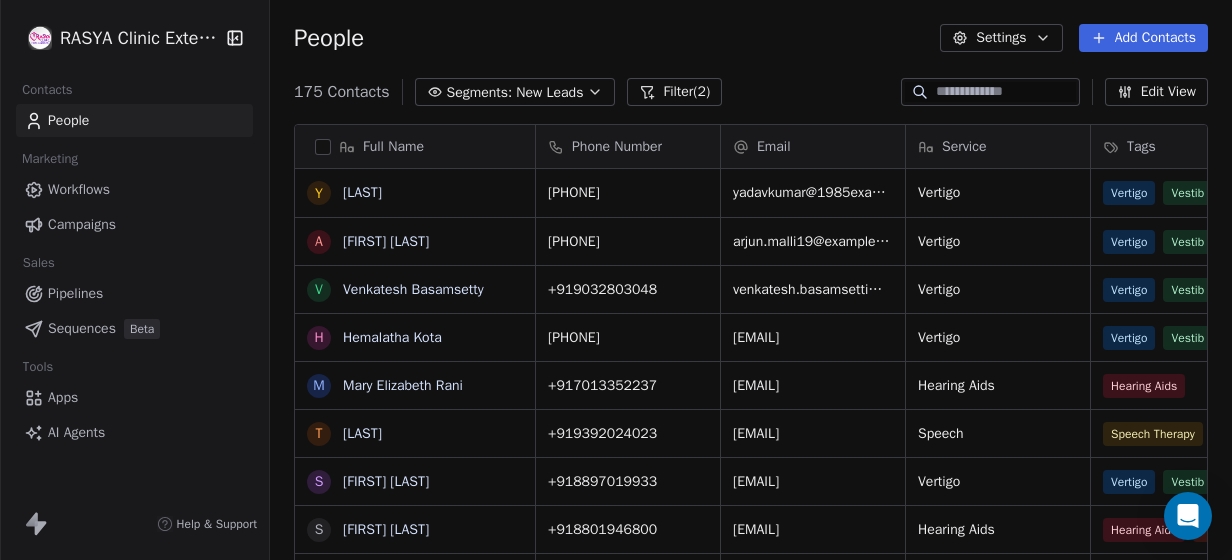 click on "Phone Number" at bounding box center [617, 147] 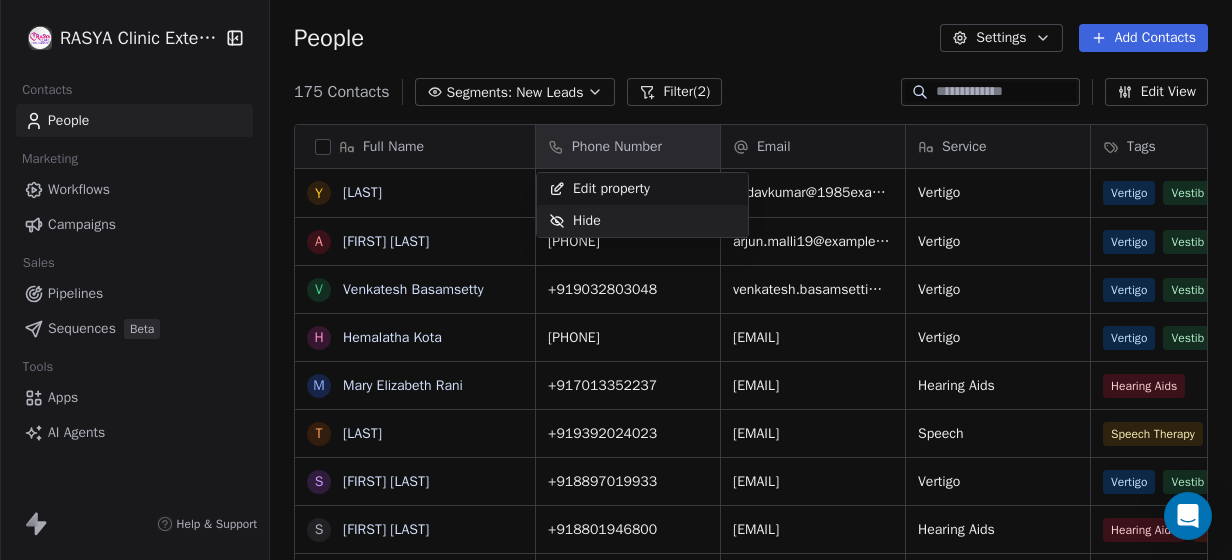 click on "Hide" at bounding box center (587, 221) 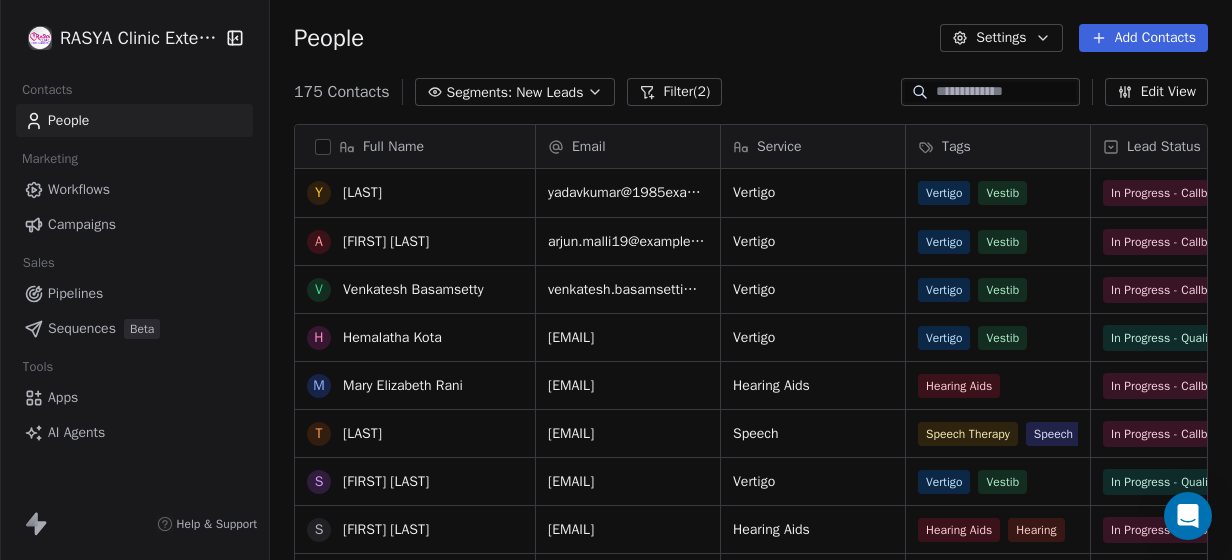 scroll, scrollTop: 81, scrollLeft: 0, axis: vertical 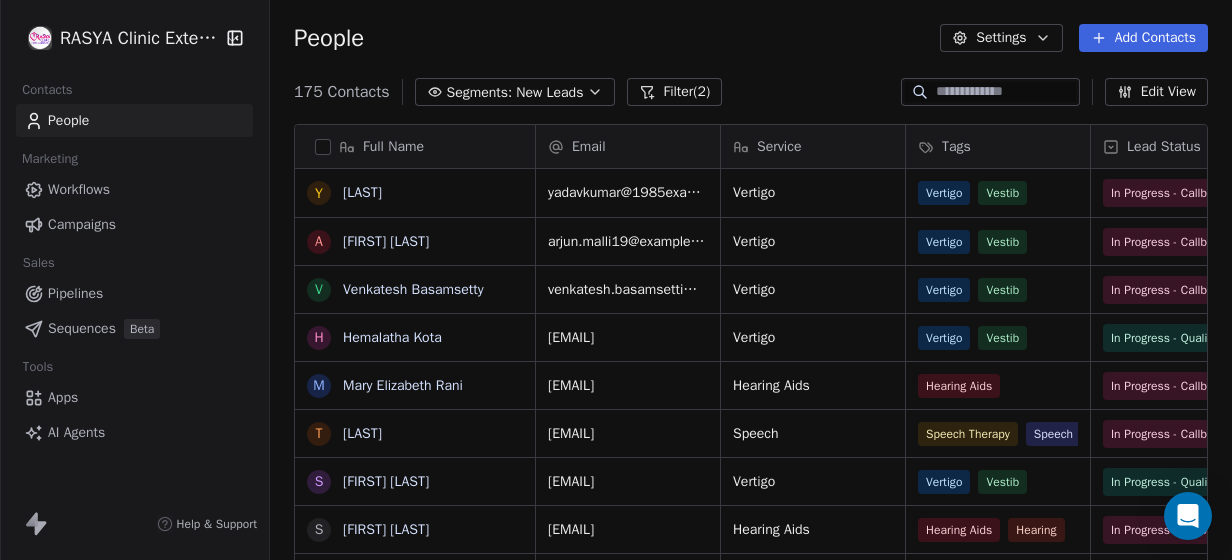 click on "Filter  (2)" at bounding box center (674, 92) 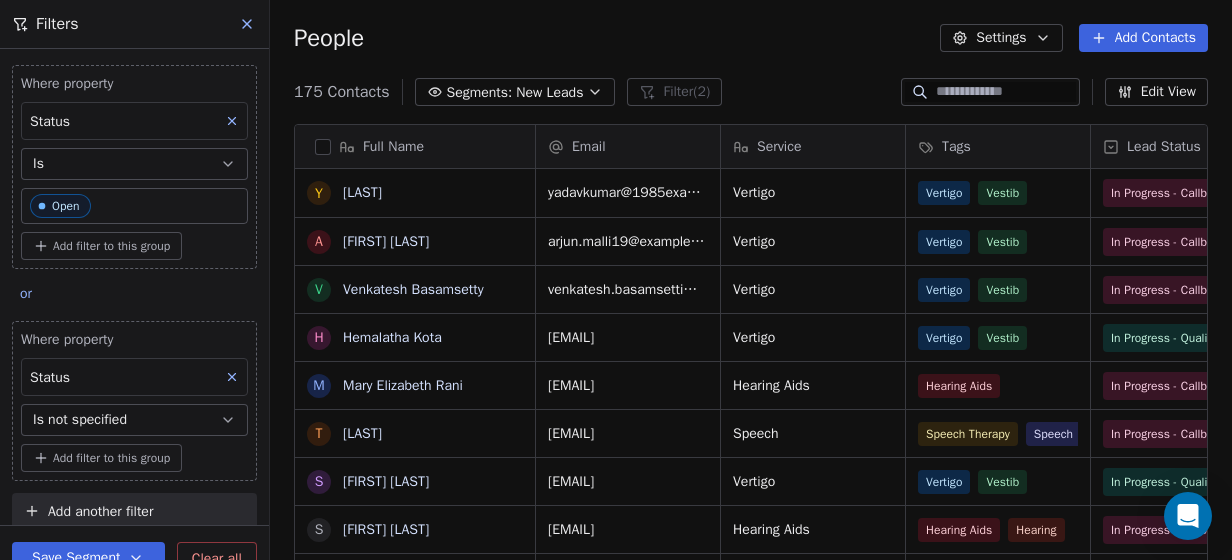 scroll 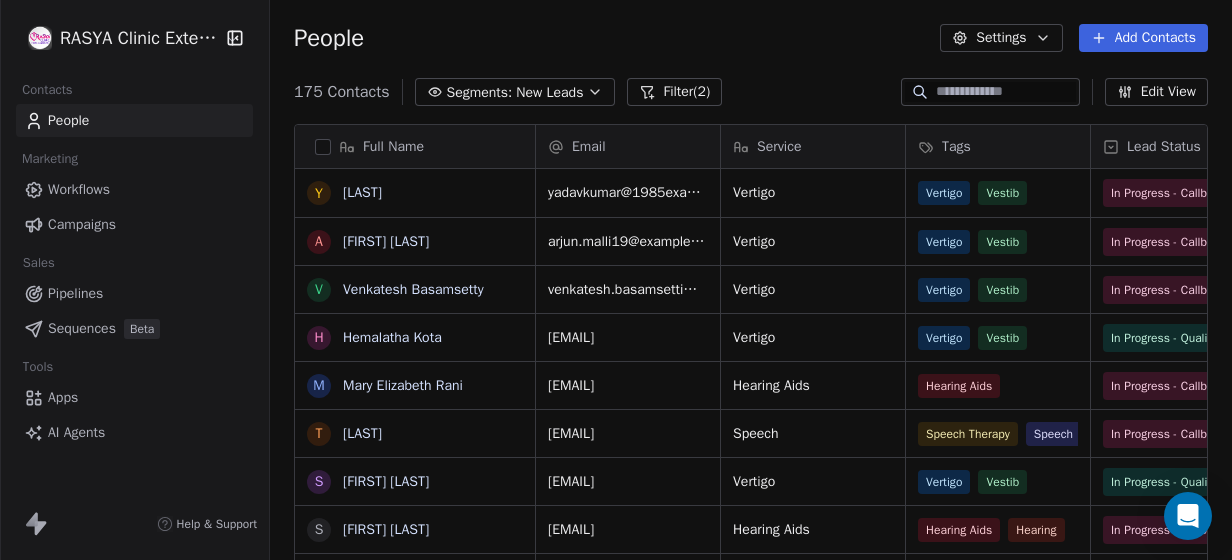 click on "Edit View" at bounding box center (1156, 92) 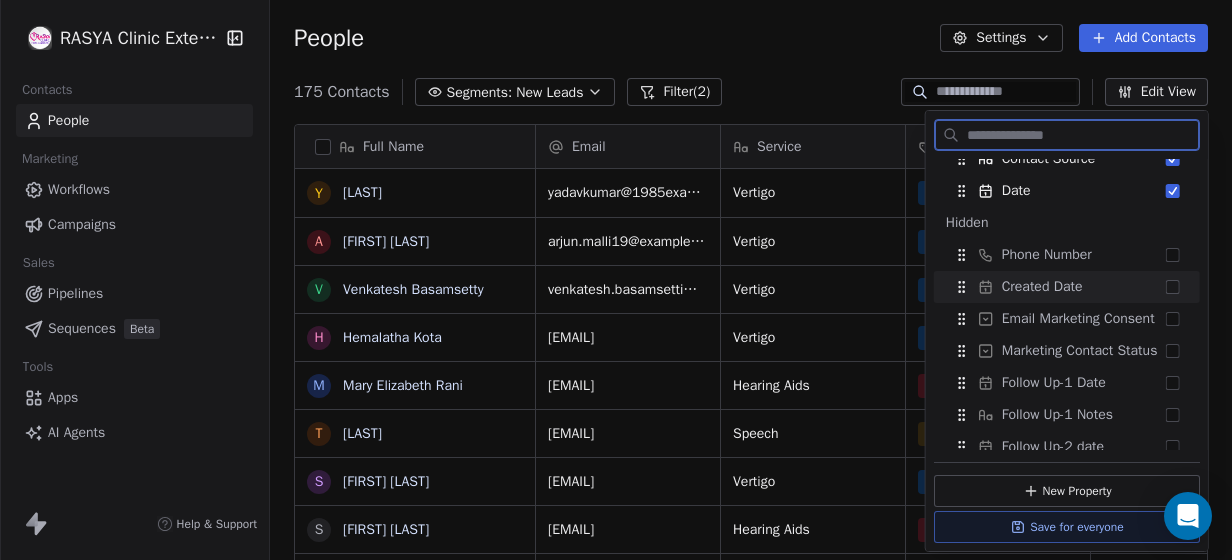 click at bounding box center (1173, 287) 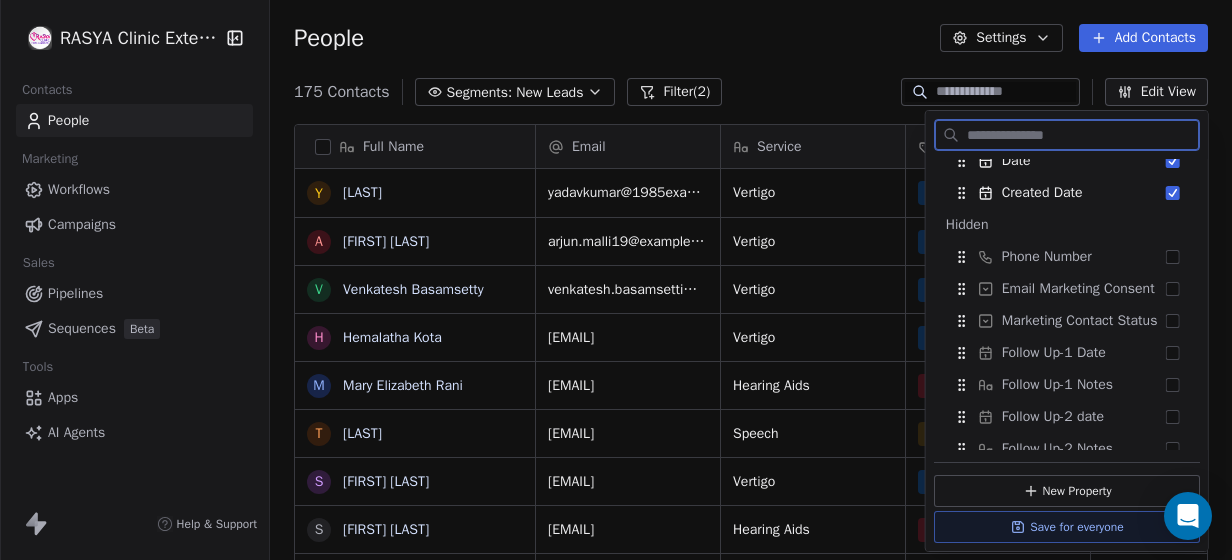 scroll, scrollTop: 400, scrollLeft: 0, axis: vertical 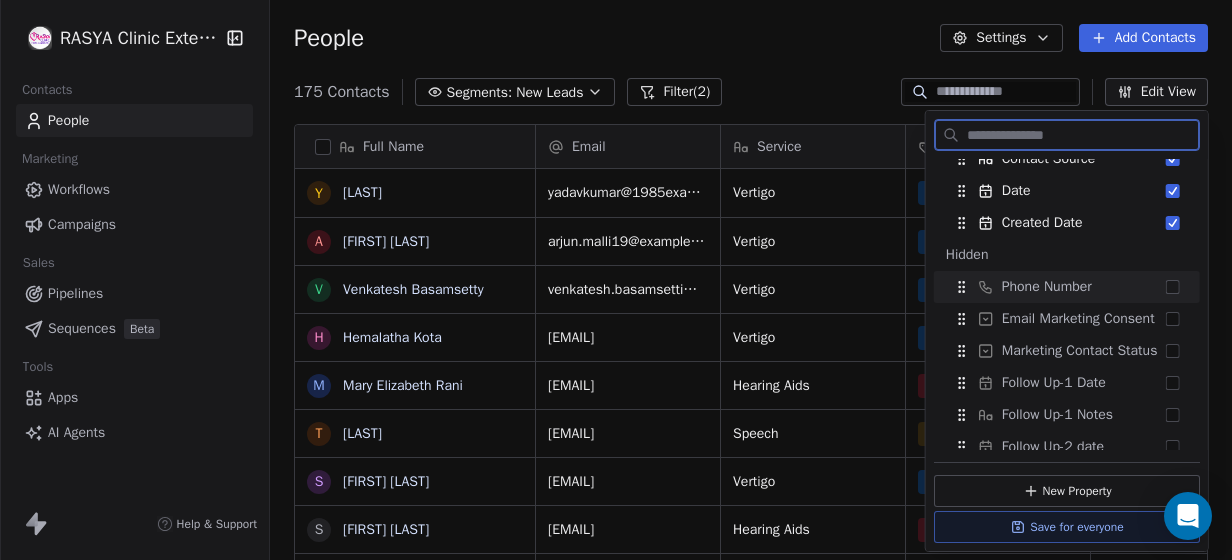 click at bounding box center [1173, 287] 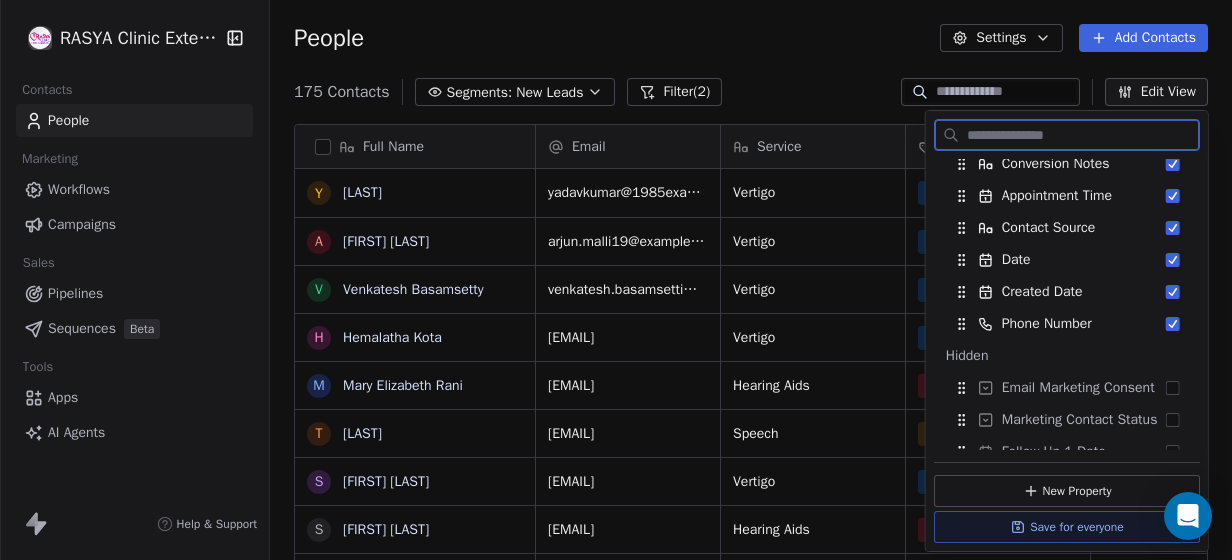 scroll, scrollTop: 300, scrollLeft: 0, axis: vertical 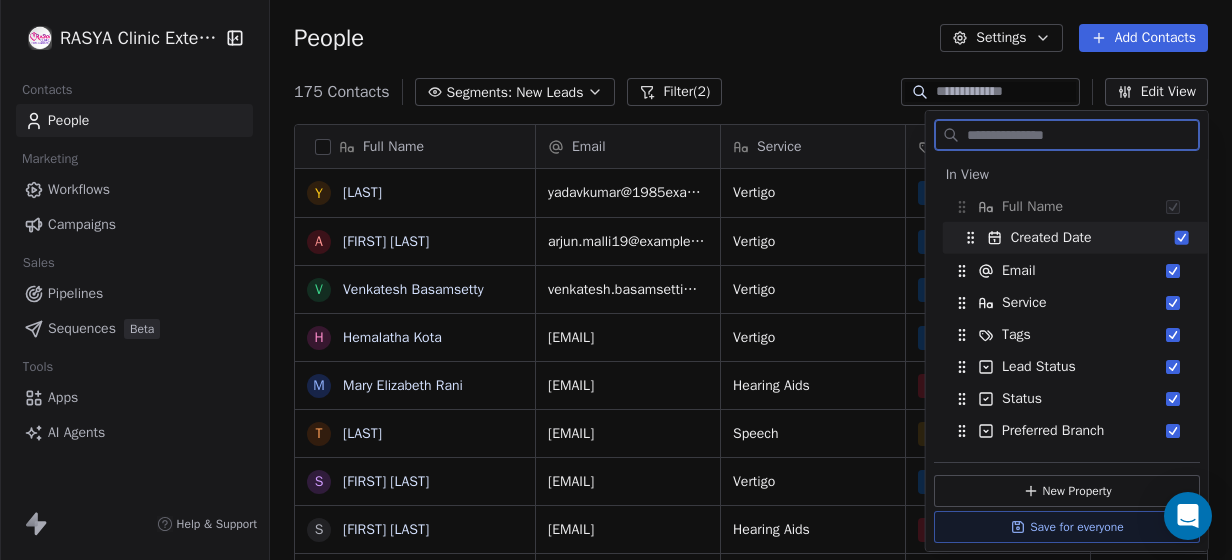 drag, startPoint x: 1094, startPoint y: 321, endPoint x: 1102, endPoint y: 236, distance: 85.37564 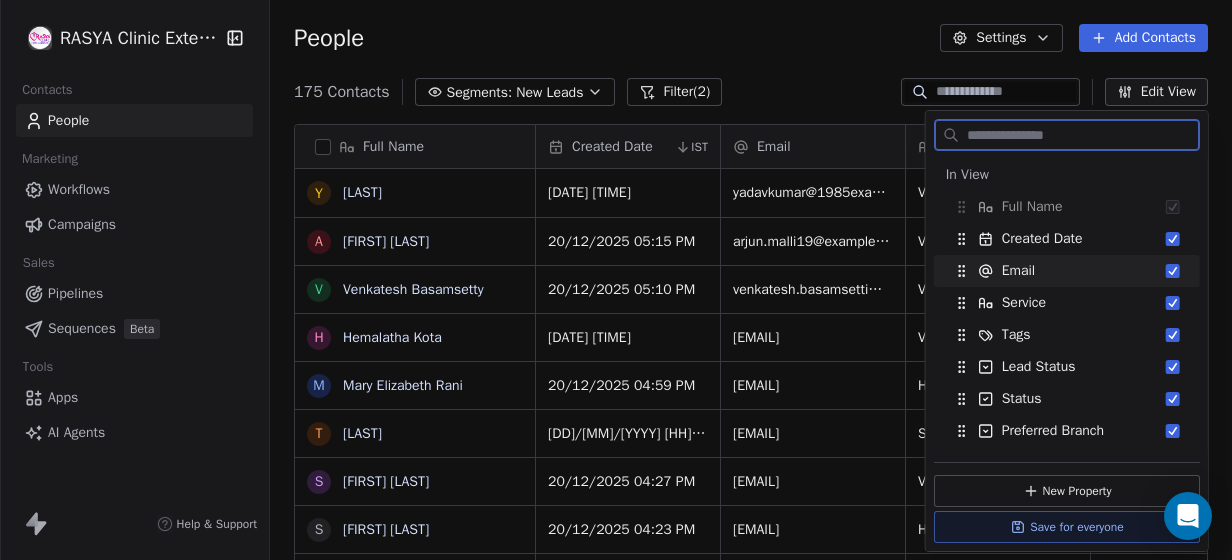 click at bounding box center [1173, 271] 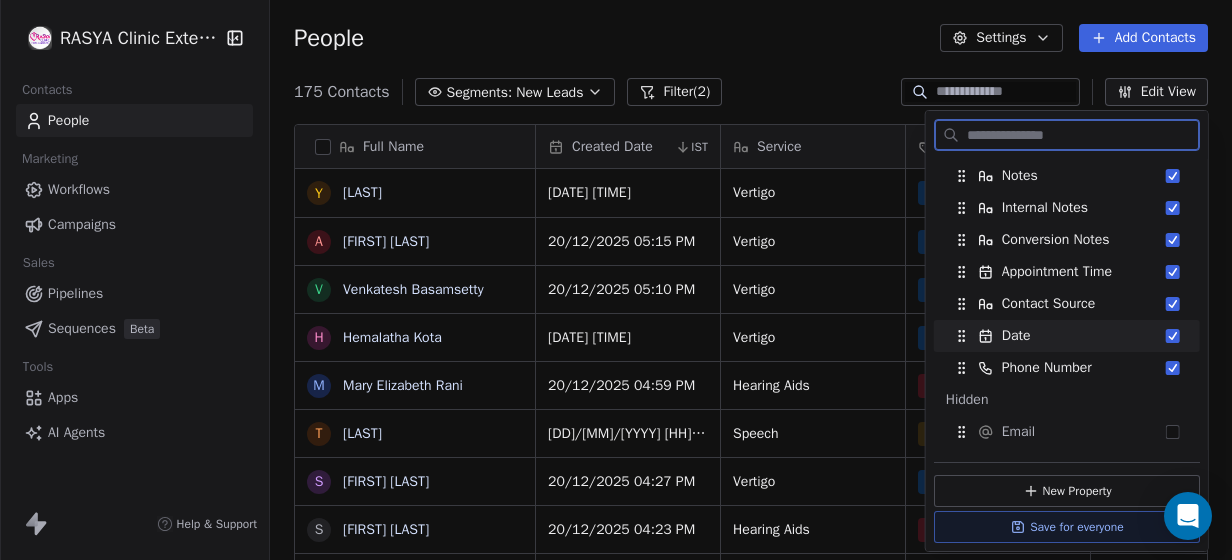 scroll, scrollTop: 300, scrollLeft: 0, axis: vertical 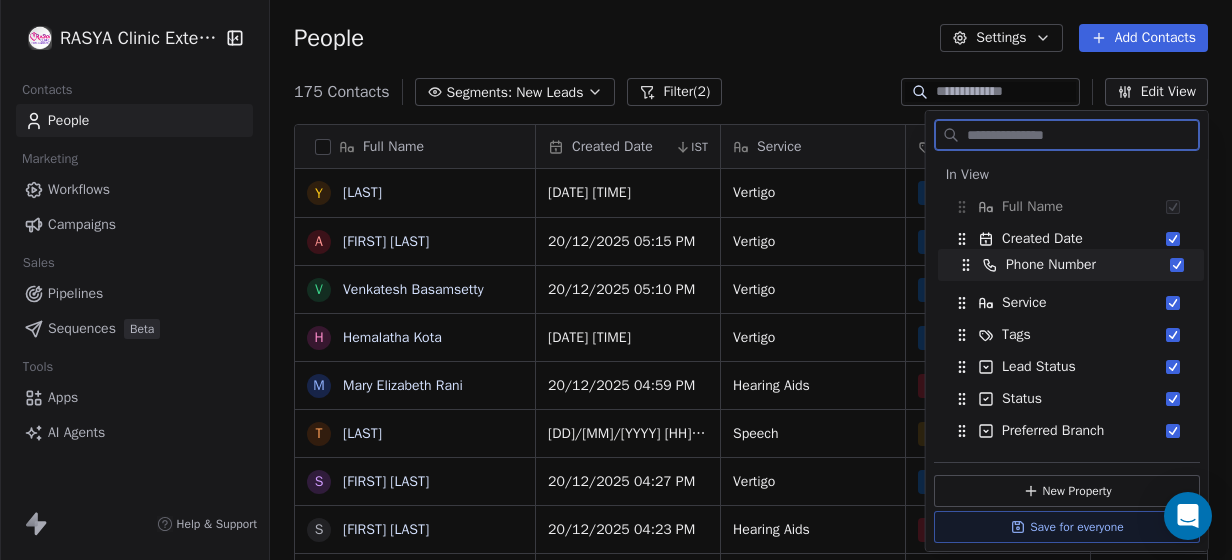 drag, startPoint x: 1071, startPoint y: 322, endPoint x: 1075, endPoint y: 264, distance: 58.137768 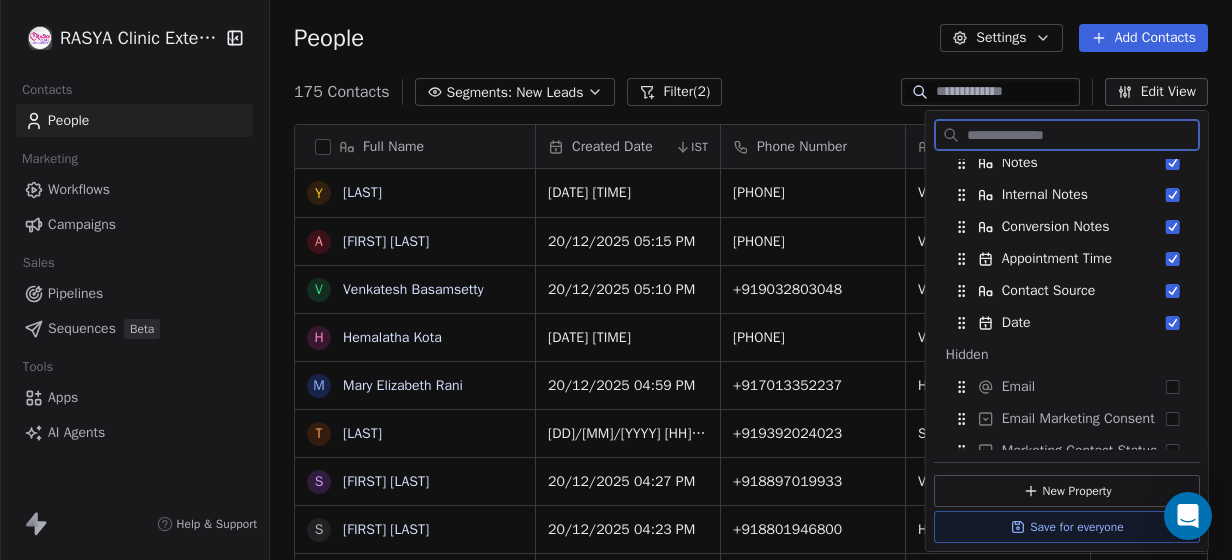 scroll, scrollTop: 400, scrollLeft: 0, axis: vertical 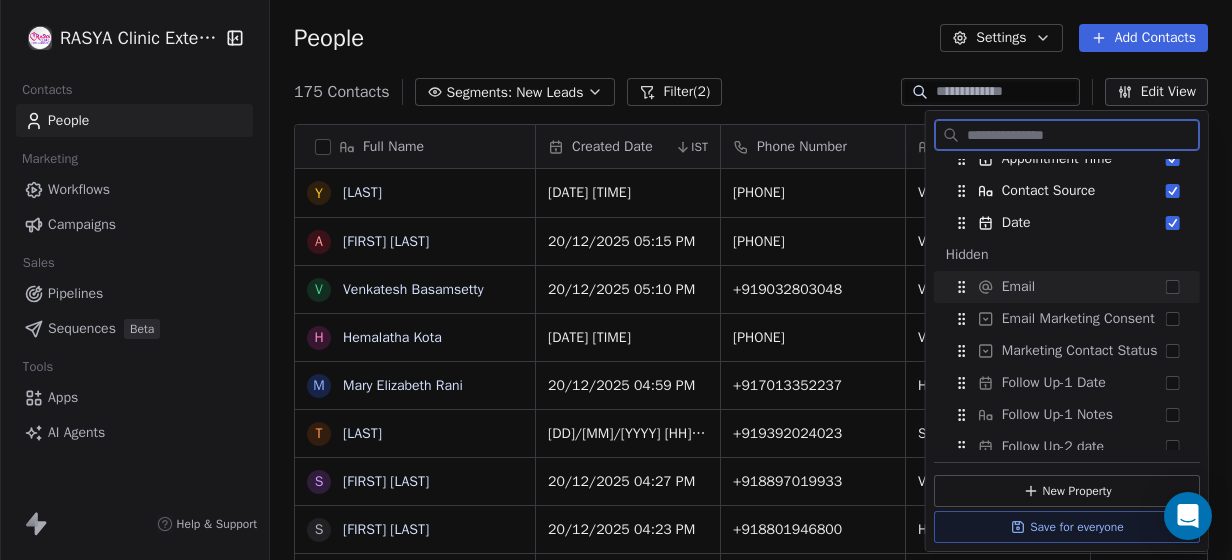 click on "Email" at bounding box center [1067, 287] 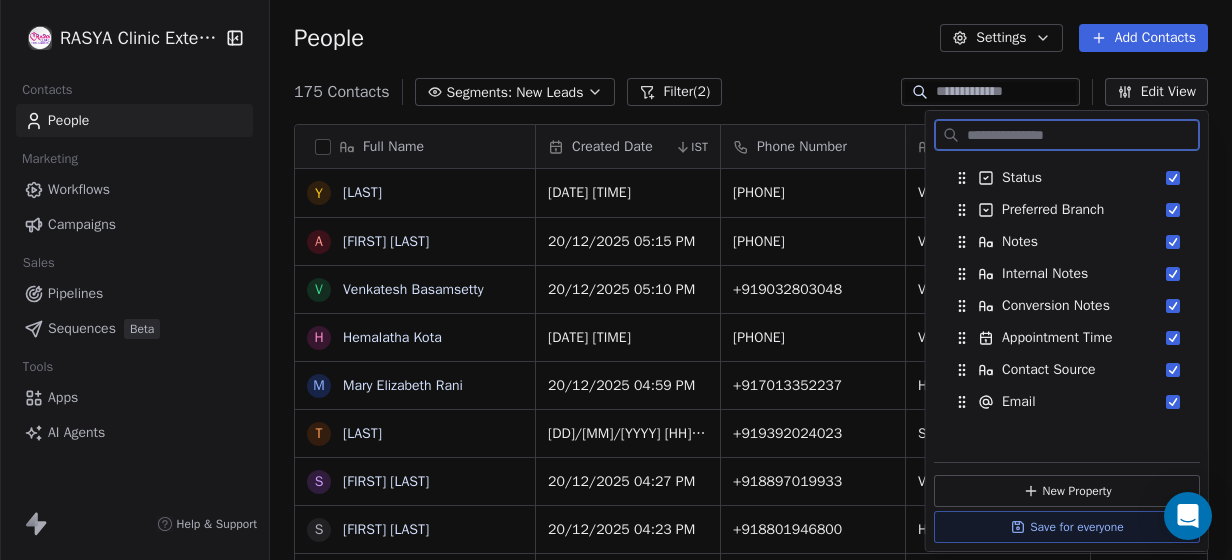scroll, scrollTop: 0, scrollLeft: 0, axis: both 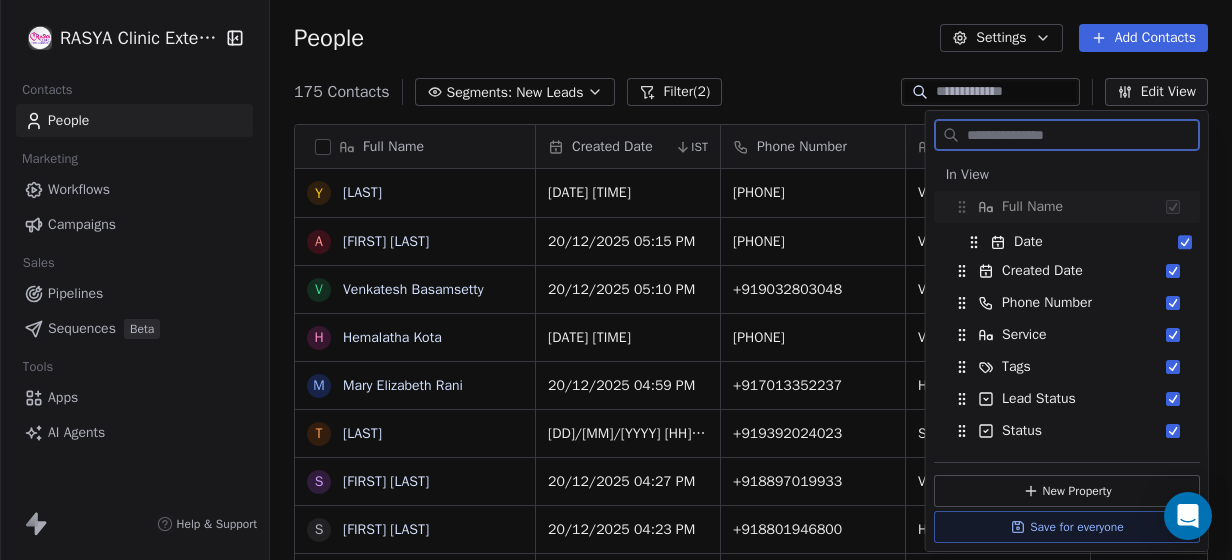 drag, startPoint x: 1018, startPoint y: 216, endPoint x: 1030, endPoint y: 222, distance: 13.416408 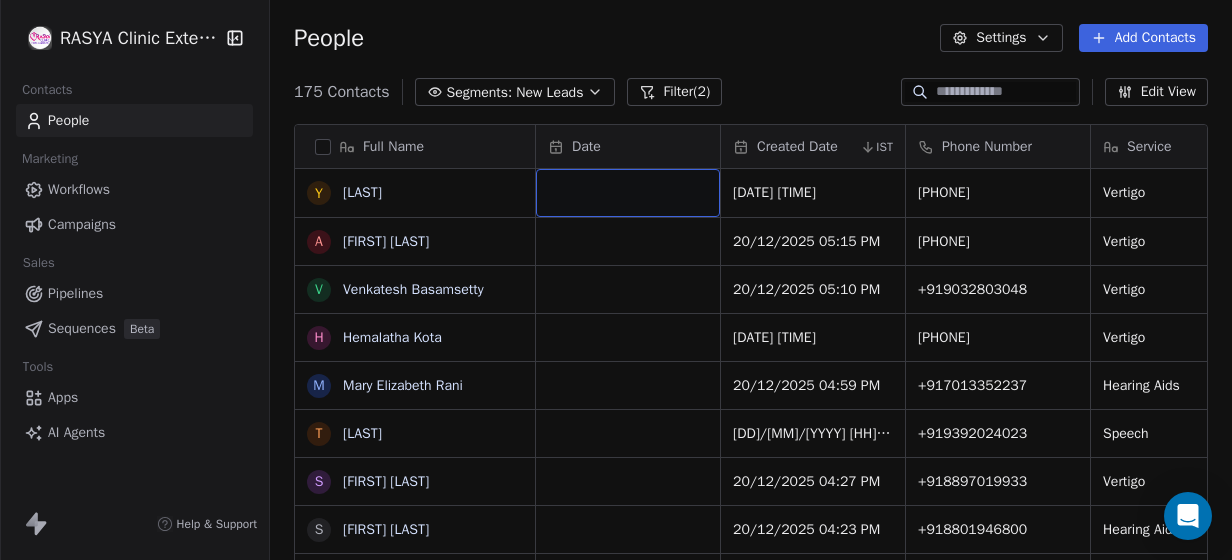 click 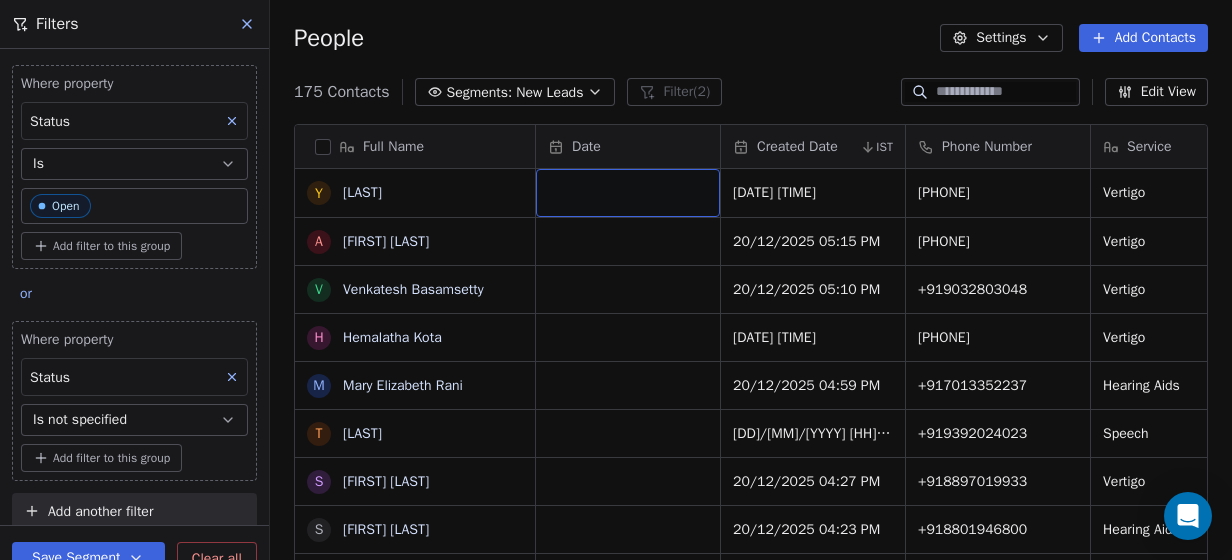 click on "Is" at bounding box center [134, 164] 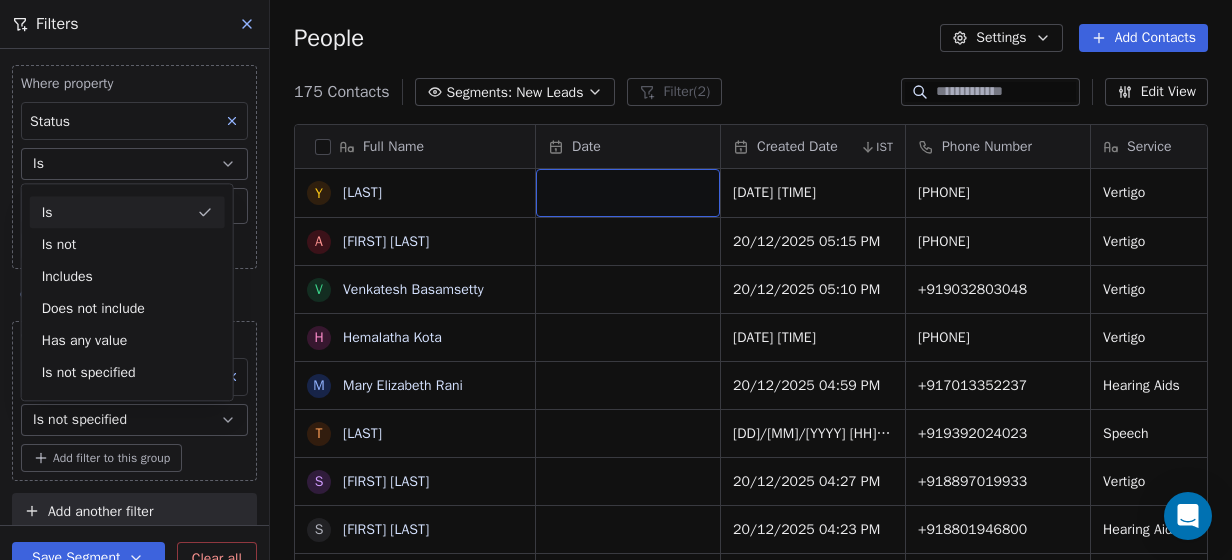 click on "Is" at bounding box center [134, 164] 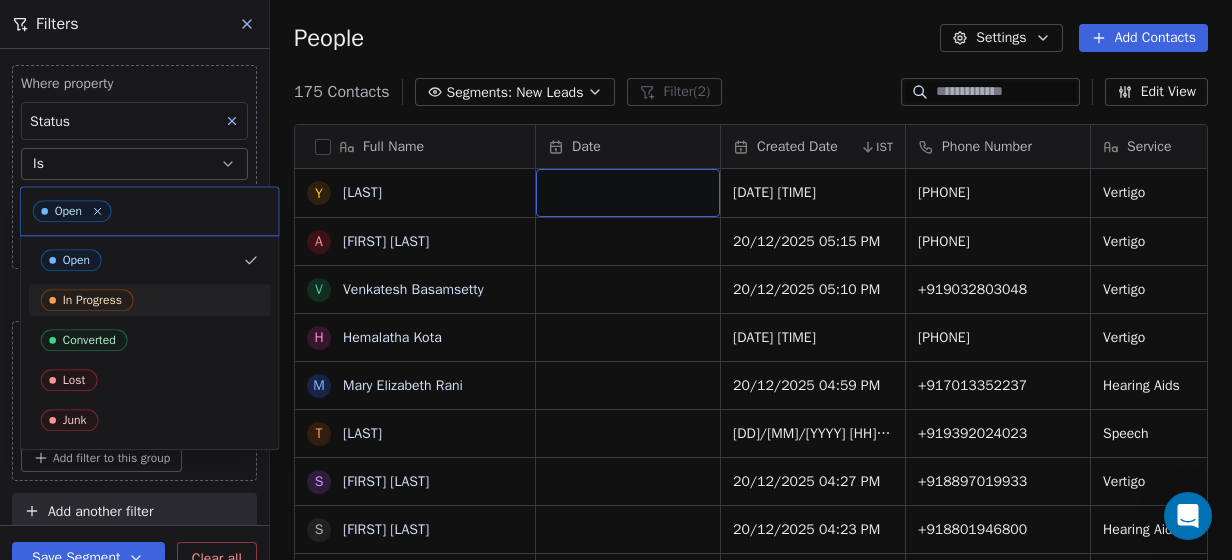 click on "In Progress" at bounding box center (92, 300) 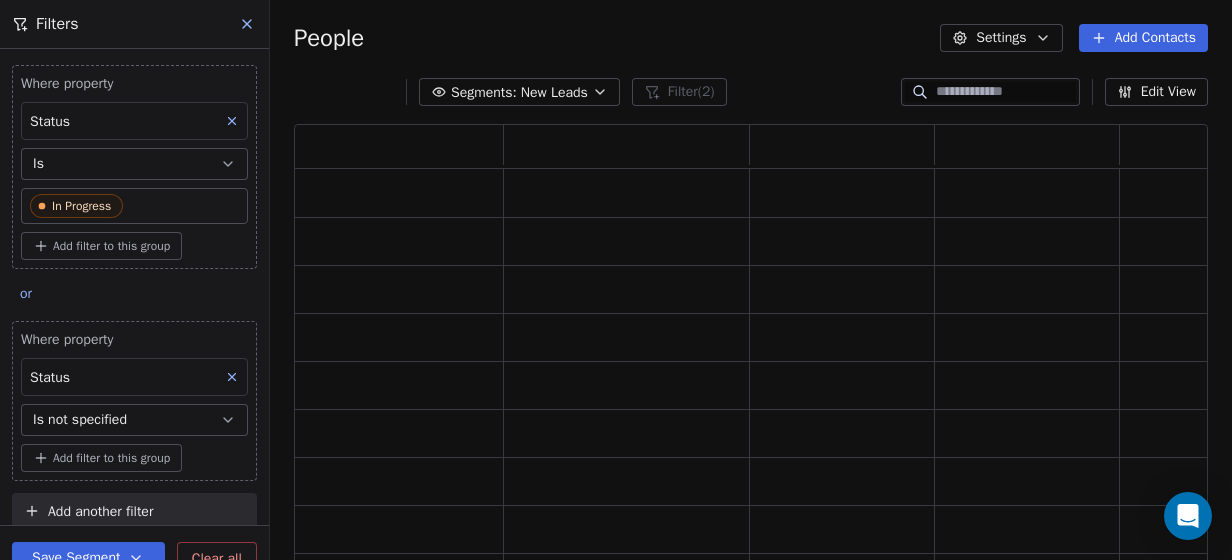 scroll, scrollTop: 16, scrollLeft: 16, axis: both 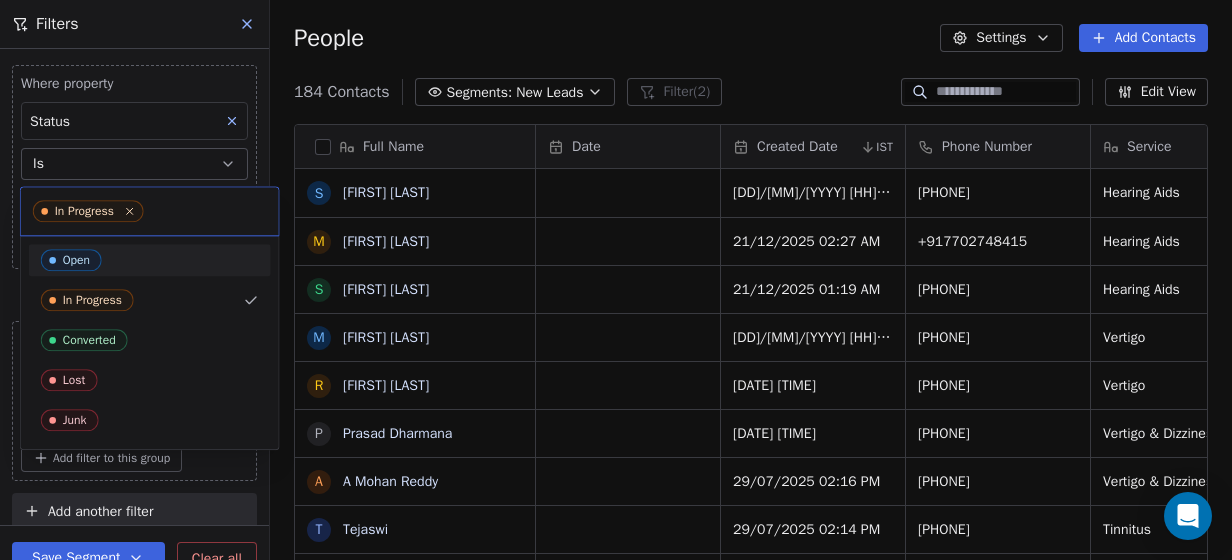 click on "Open" at bounding box center (150, 260) 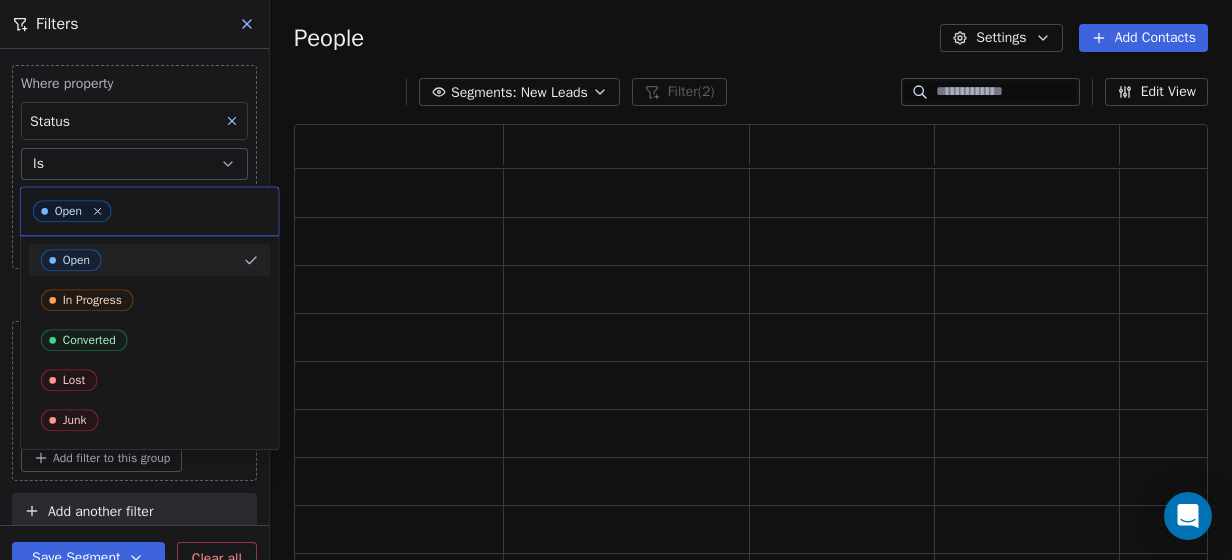 scroll, scrollTop: 16, scrollLeft: 16, axis: both 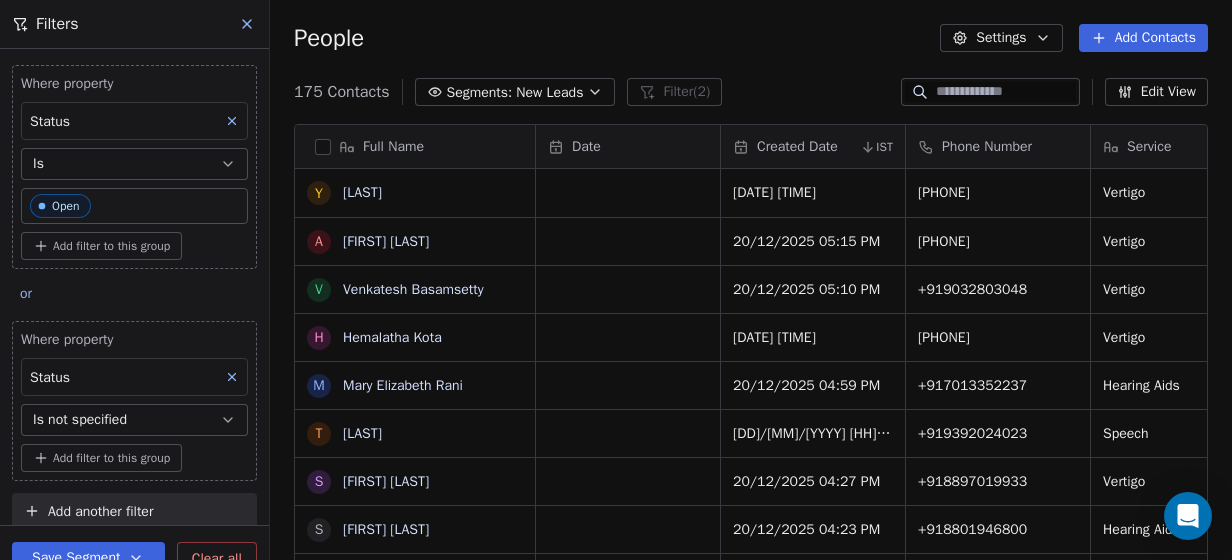 click 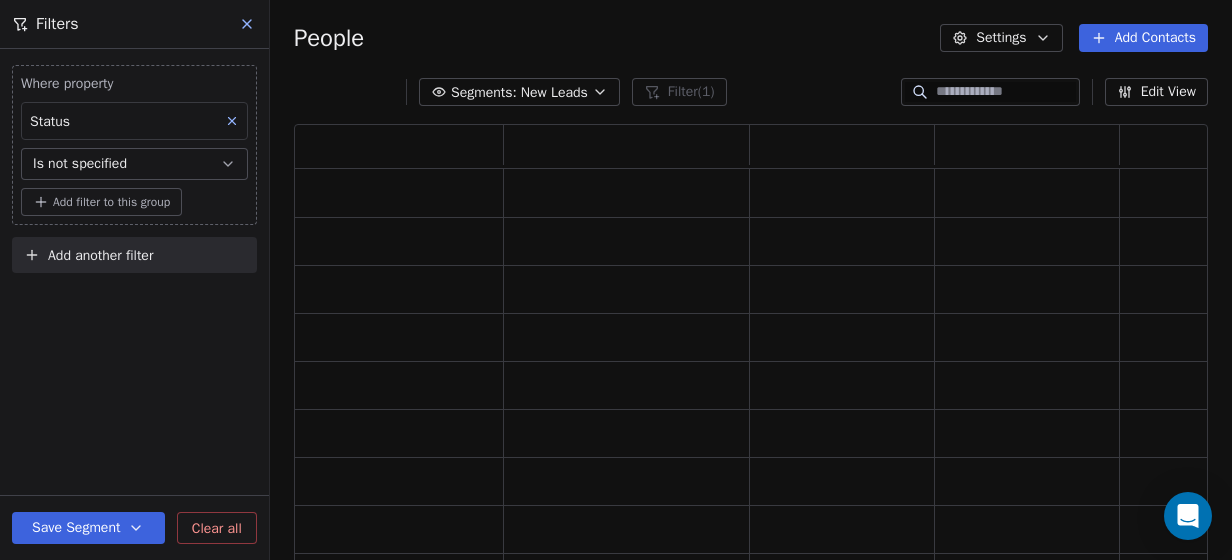 scroll, scrollTop: 16, scrollLeft: 16, axis: both 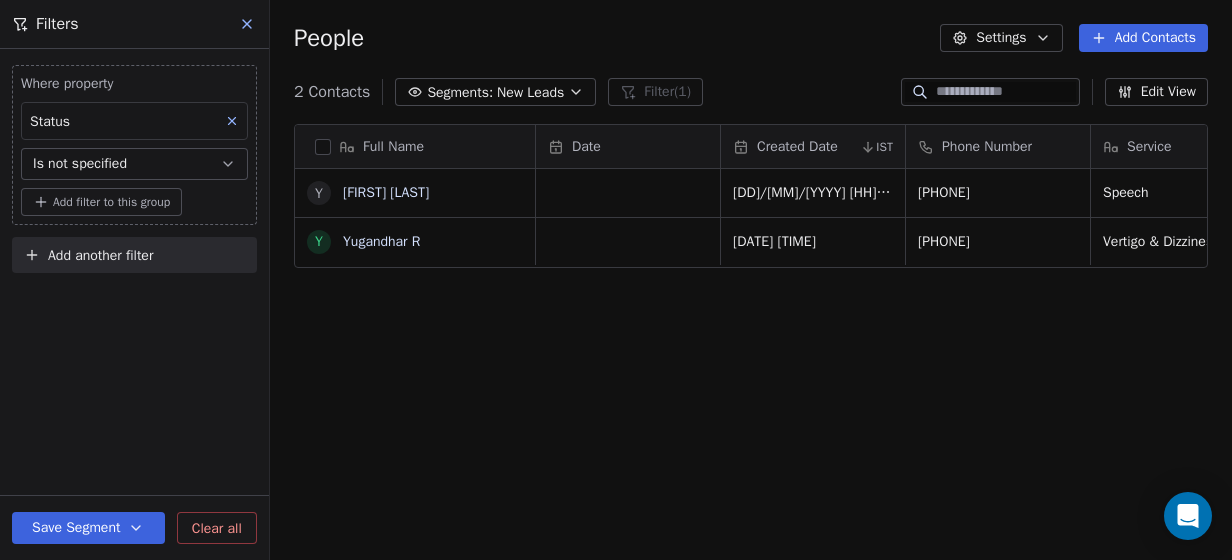 click on "Is not specified" at bounding box center (134, 164) 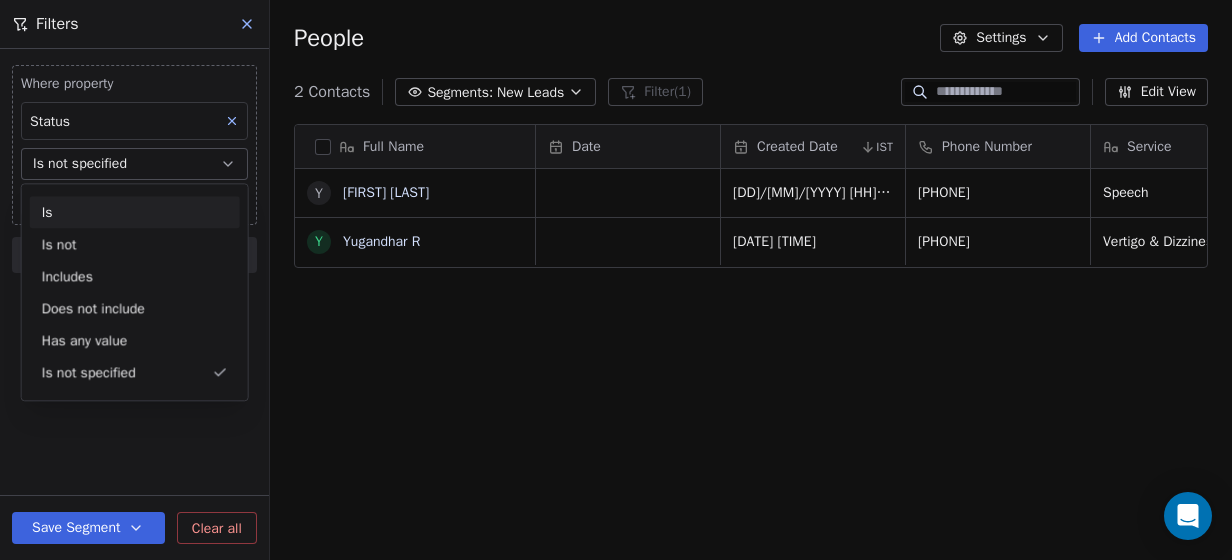 click on "Is" at bounding box center (135, 212) 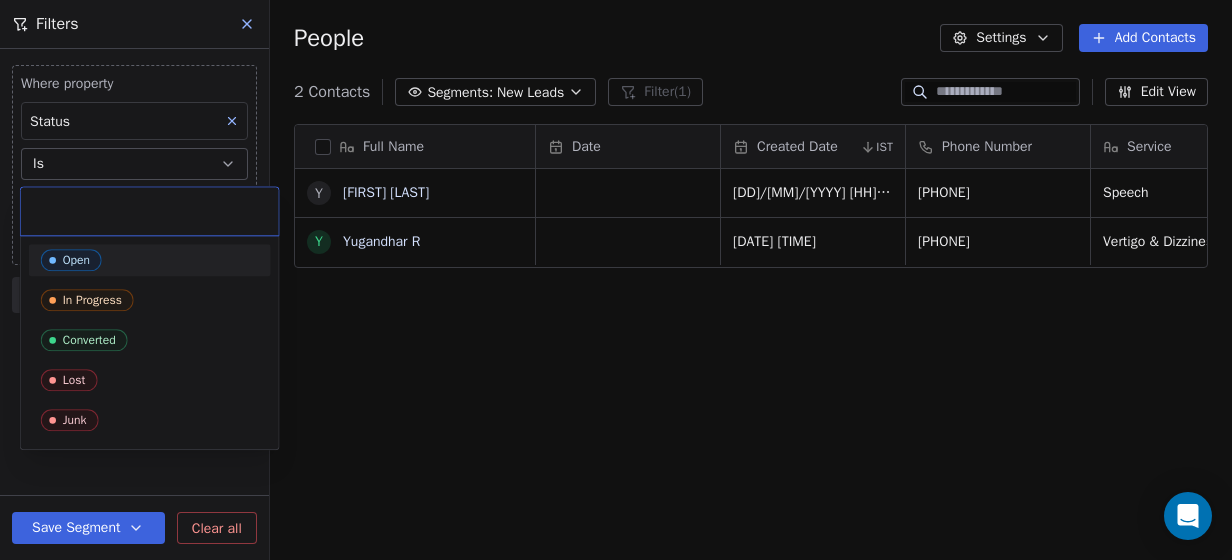 click on "Y Yugandhar Ramakrishna Y Yugandhar R Date Created Date IST Phone Number Service Tags Lead Status Status 17/04/2025 12:33 PM +919550441433 Speech Speech Open 22/03/2025 01:03 PM +919550441433 Vertigo & Dizziness Lead Vestib" at bounding box center [616, 280] 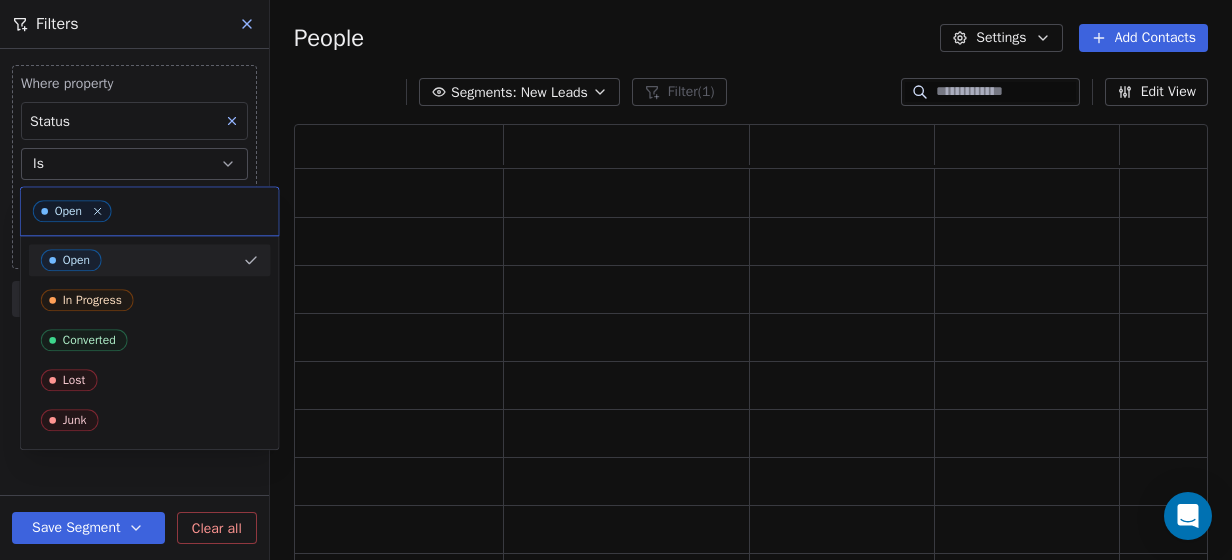 scroll, scrollTop: 16, scrollLeft: 16, axis: both 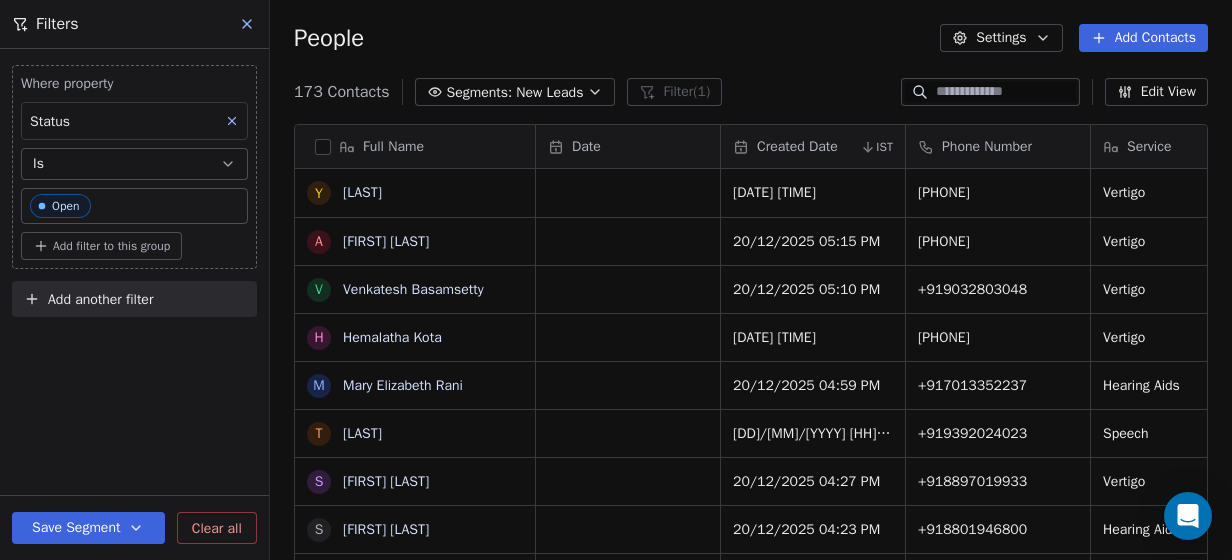 click on "Add another filter" at bounding box center [100, 299] 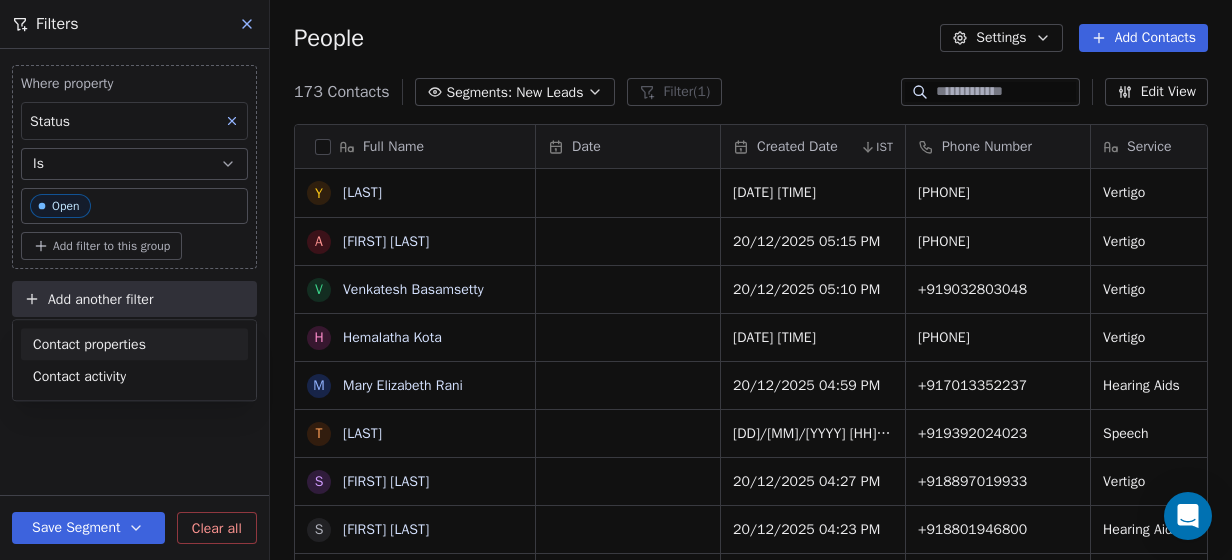 click on "Contact properties" at bounding box center (89, 344) 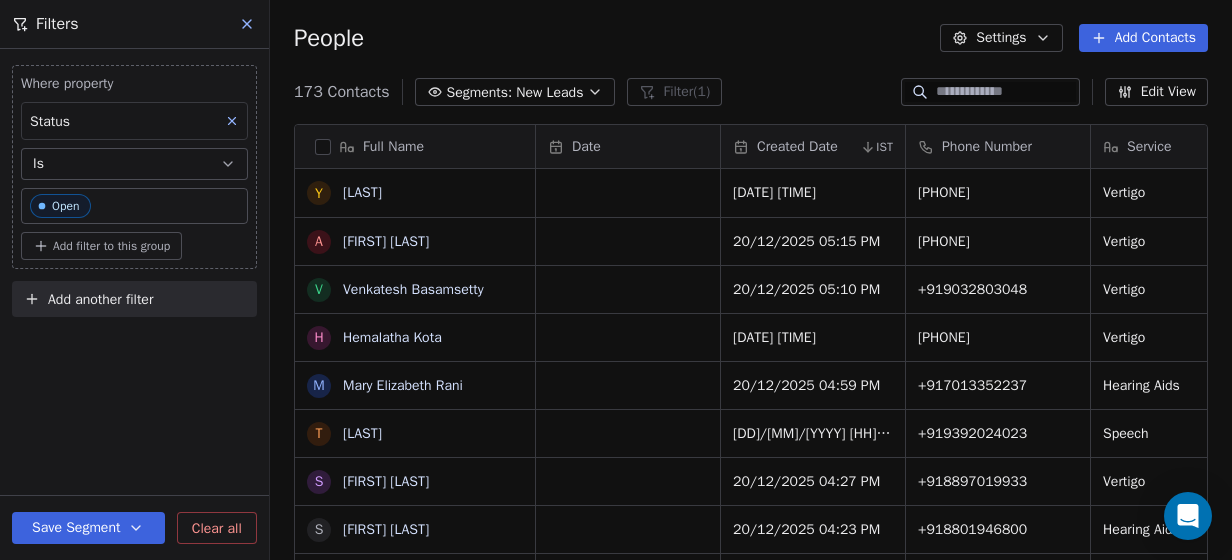 click on "RASYA Clinic External Contacts People Marketing Workflows Campaigns Sales Pipelines Sequences Beta Tools Apps AI Agents Help & Support Filters Where property Status Is Open Add filter to this group Add another filter Save Segment Clear all People Settings Add Contacts 173 Contacts Segments: New Leads Filter (1) Edit View Tag Add to Sequence Export Full Name Y [LAST] A [LAST] V [LAST] B [LAST] H [LAST] K [LAST] M [LAST] T [LAST] S [LAST] K [LAST] G [LAST] Y [LAST] J [LAST] K [LAST] S [LAST] R [LAST] S [LAST] F [LAST] P [LAST] D [LAST] C [LAST] S [LAST] C [LAST] V [LAST] V [LAST] K [LAST] R [LAST] K [LAST] R [LAST] B [LAST] T [LAST] S [LAST] S [LAST] B [LAST] V [LAST] V [LAST] R [LAST] V [LAST] S [LAST] S [LAST] Y [LAST] R [LAST] R [LAST] E [LAST] B [LAST] P [LAST] H [LAST] L [LAST] R [LAST] J [LAST] J [LAST] R [LAST] C [LAST] M [LAST] S [LAST] S [LAST] Y [LAST] V [LAST] R [LAST] A [LAST] V [LAST] J [LAST] P [LAST] Date Created Date IST Phone Number Service Tags Lead Status Status 20/12/2025 06:53 PM +919849978675 Vertigo Vertigo Vestib Open Vertigo" at bounding box center [616, 280] 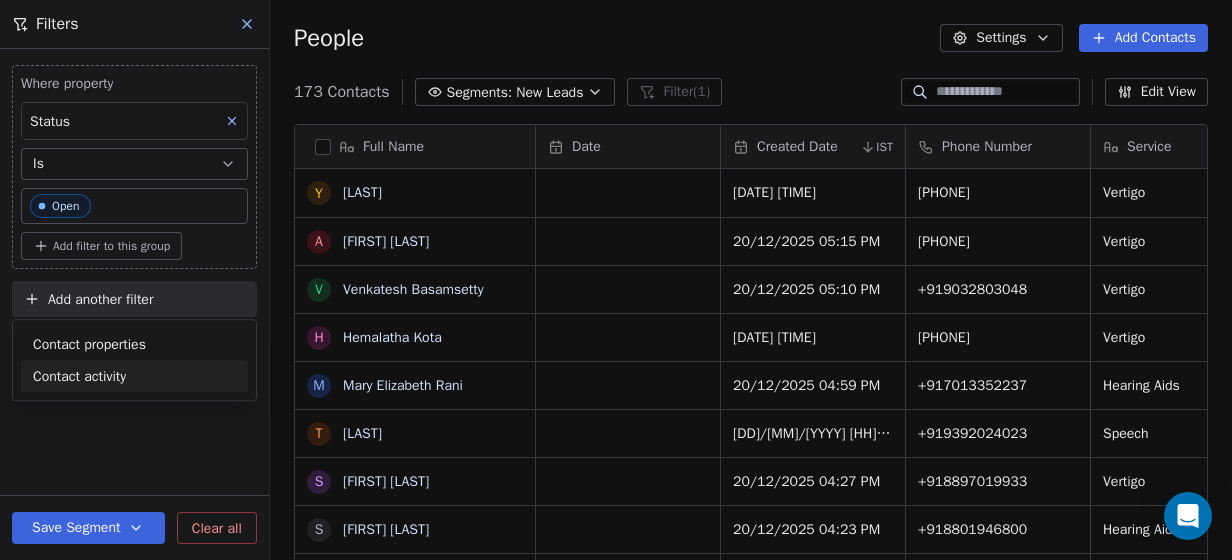 click on "RASYA Clinic External Contacts People Marketing Workflows Campaigns Sales Pipelines Sequences Beta Tools Apps AI Agents Help & Support Filters Where property Status Is Open Add filter to this group Add another filter Save Segment Clear all People Settings Add Contacts 173 Contacts Segments: New Leads Filter (1) Edit View Tag Add to Sequence Export Full Name Y [LAST] A [LAST] V [LAST] B [LAST] H [LAST] K [LAST] M [LAST] T [LAST] S [LAST] K [LAST] G [LAST] Y [LAST] J [LAST] K [LAST] S [LAST] R [LAST] S [LAST] F [LAST] P [LAST] D [LAST] C [LAST] S [LAST] C [LAST] V [LAST] V [LAST] K [LAST] R [LAST] K [LAST] R [LAST] B [LAST] T [LAST] S [LAST] S [LAST] B [LAST] V [LAST] V [LAST] R [LAST] V [LAST] S [LAST] S [LAST] Y [LAST] R [LAST] R [LAST] E [LAST] B [LAST] P [LAST] H [LAST] L [LAST] R [LAST] J [LAST] J [LAST] R [LAST] C [LAST] M [LAST] S [LAST] S [LAST] Y [LAST] V [LAST] R [LAST] A [LAST] V [LAST] J [LAST] P [LAST] Date Created Date IST Phone Number Service Tags Lead Status Status 20/12/2025 06:53 PM +919849978675 Vertigo Vertigo Vestib Open Vertigo" at bounding box center (616, 280) 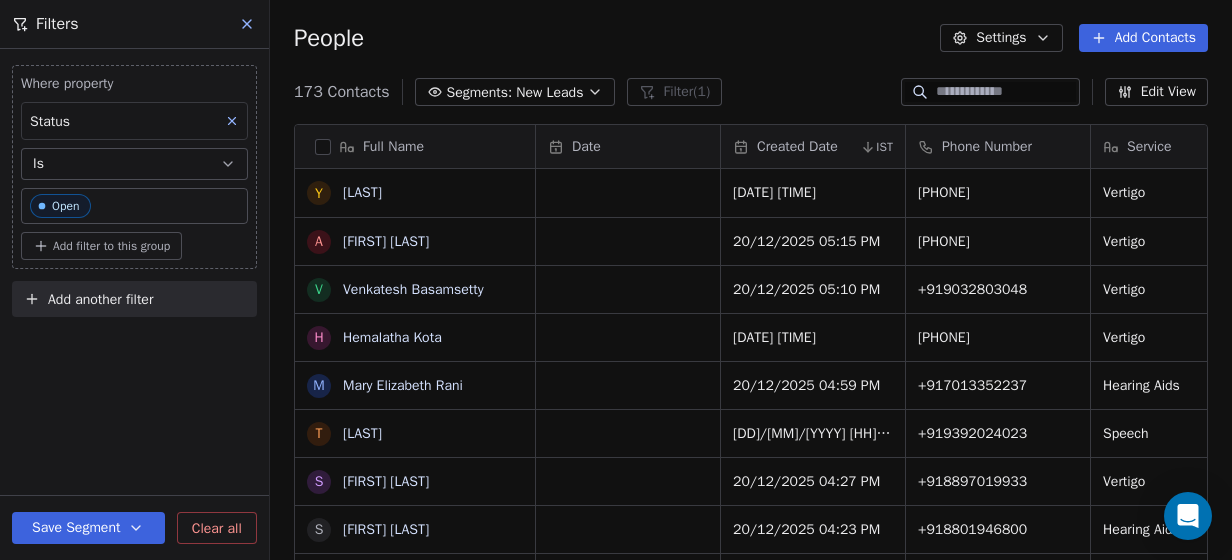 click 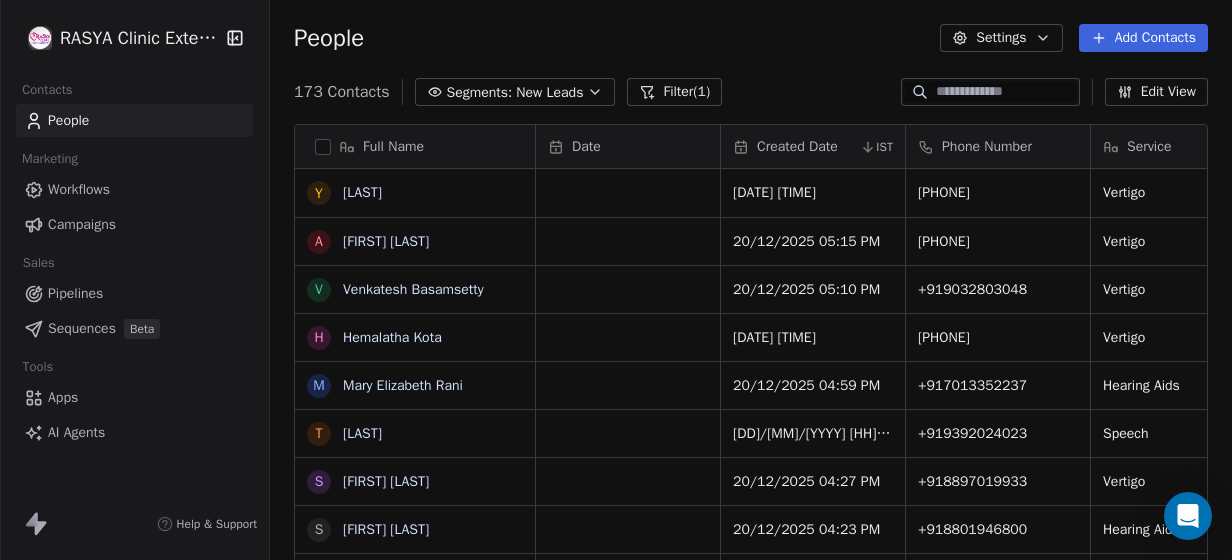click on "Filter  (1)" at bounding box center [674, 92] 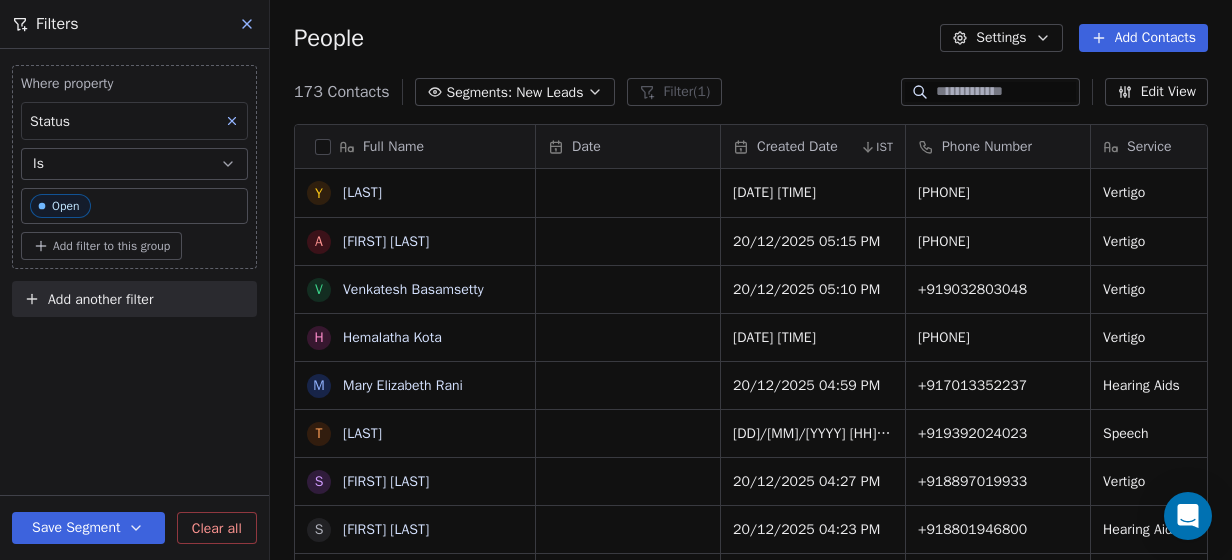 click on "173 Contacts Segments: New Leads Filter  (1) Edit View" at bounding box center [751, 92] 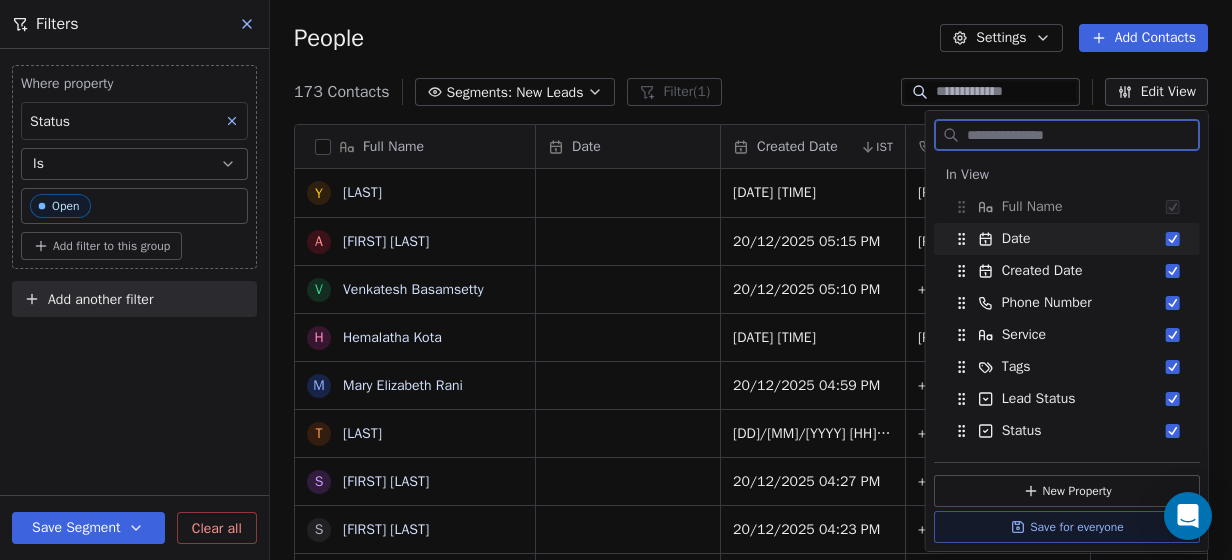 click at bounding box center (1173, 239) 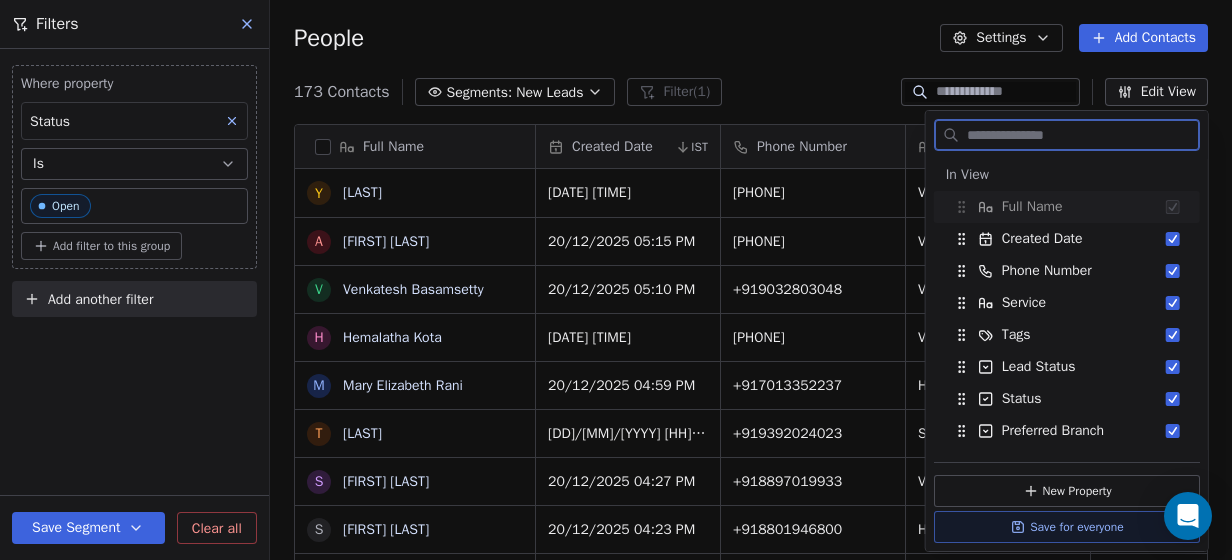 click at bounding box center (1173, 239) 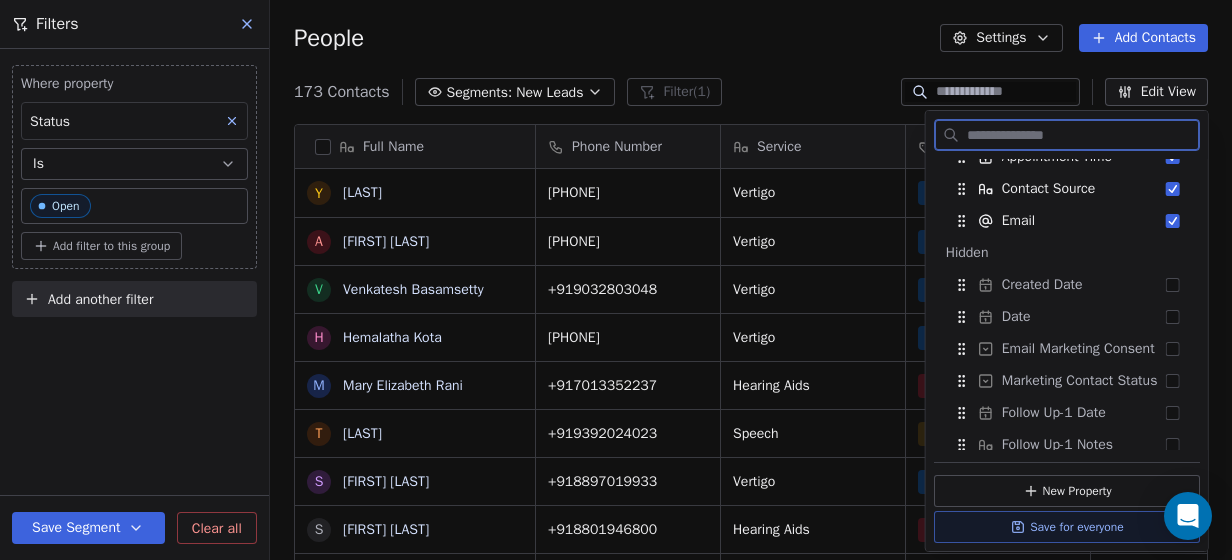 scroll, scrollTop: 400, scrollLeft: 0, axis: vertical 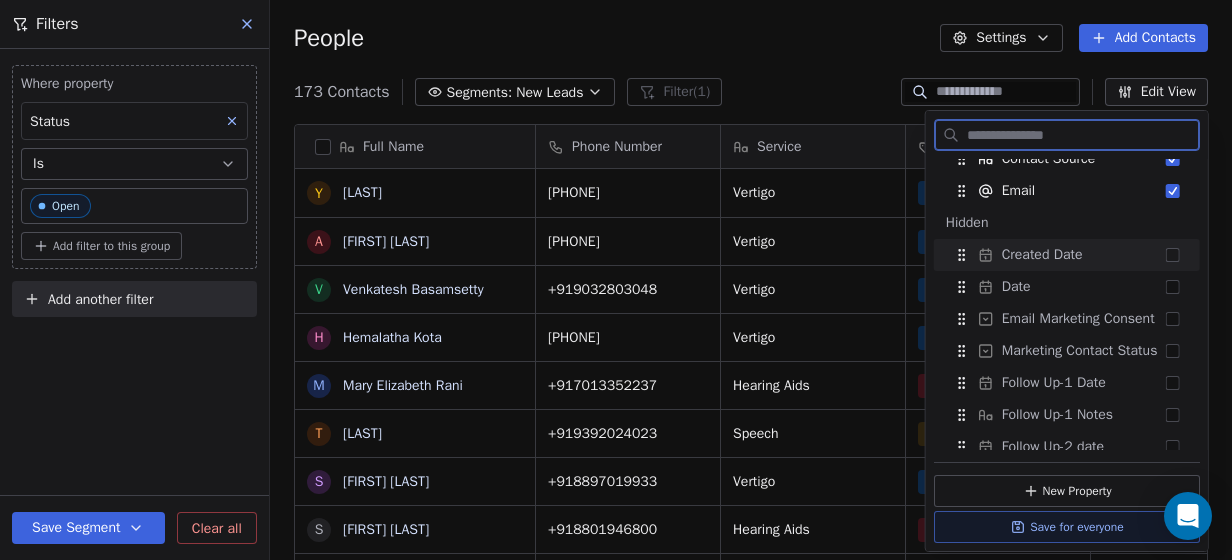 click at bounding box center [1173, 255] 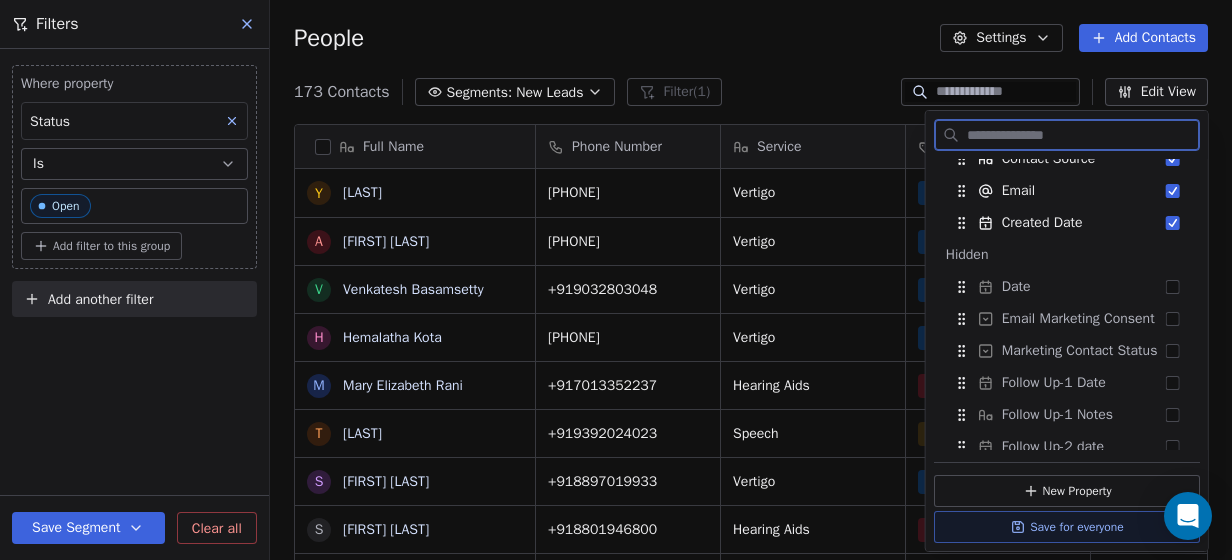 scroll, scrollTop: 300, scrollLeft: 0, axis: vertical 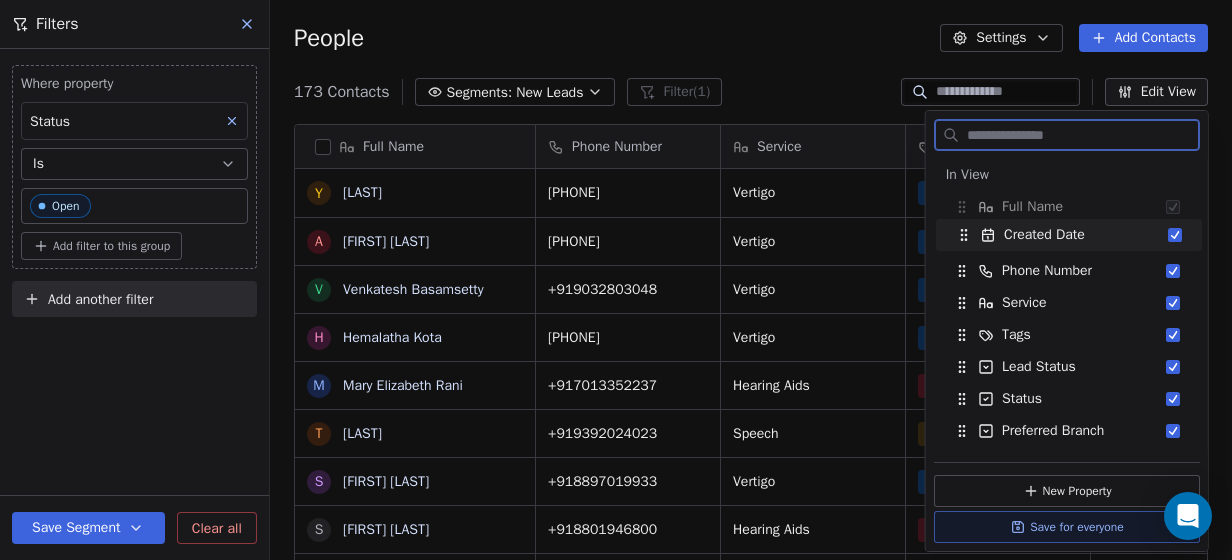 drag, startPoint x: 1020, startPoint y: 319, endPoint x: 1022, endPoint y: 231, distance: 88.02273 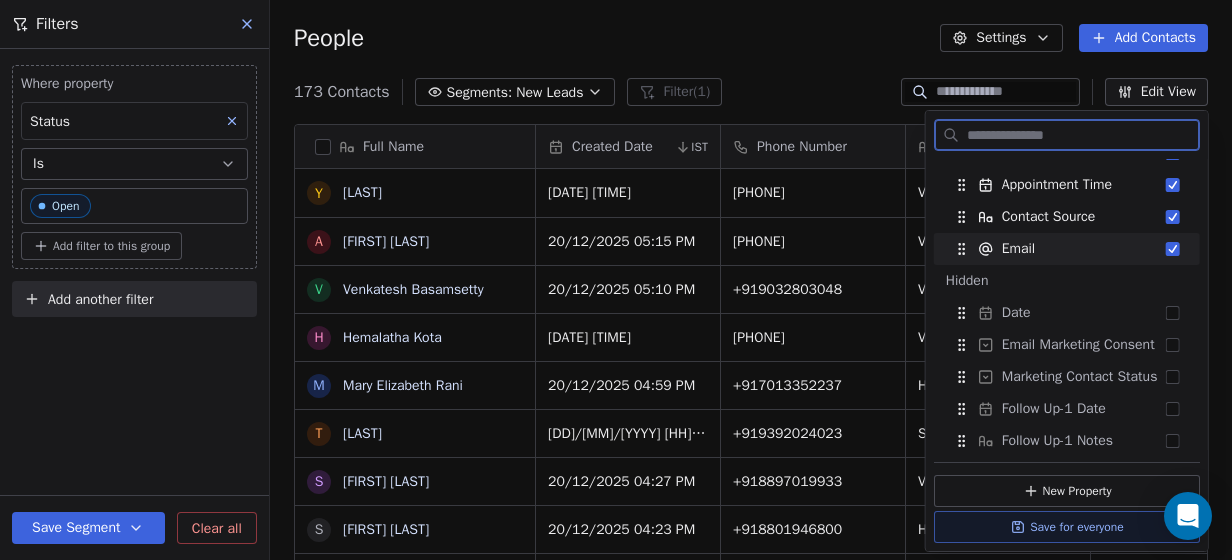 scroll, scrollTop: 400, scrollLeft: 0, axis: vertical 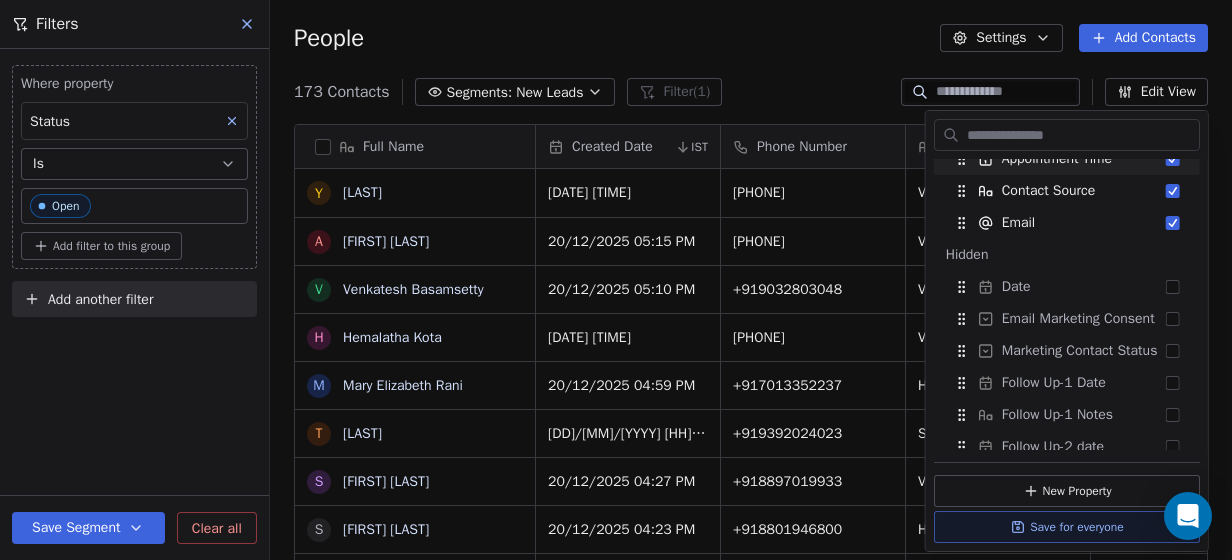 click on "People Settings  Add Contacts" at bounding box center (751, 38) 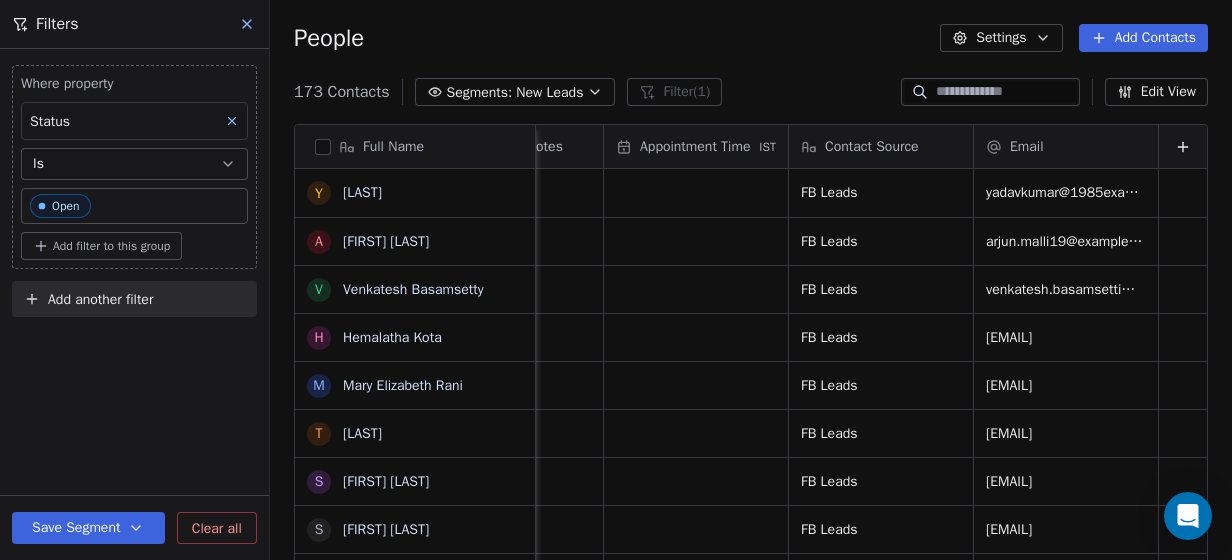 scroll, scrollTop: 0, scrollLeft: 1796, axis: horizontal 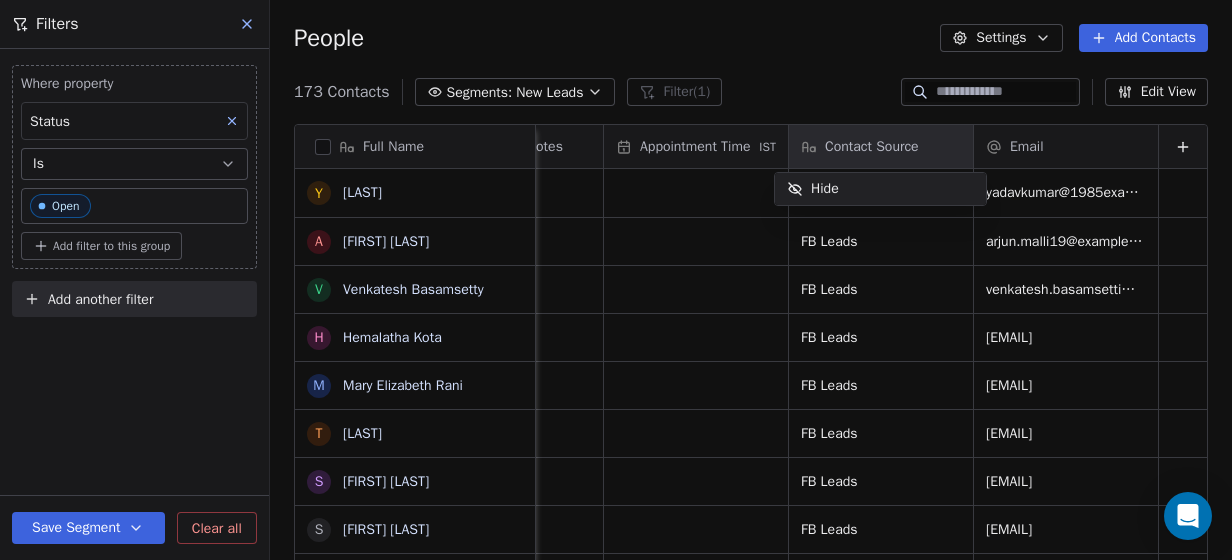 click on "Y Yadav A Arjun Neeli V Venkatesh Basamsetty H Hemalatha Kota M Mary Elizabeth Rani T Tryambak S Sreedhar Pagunta S Satya Krishna K Kiran Mahadev G Gopi Yadav Javvaji K Krishna Sowjanya Rajanala S Shaik Fayaz Pasha Dada C Chaitanya Sagar Chilaka V Vemuri Venkata Koteswara Rao K Kishore R Ramesh Babu Thunuguntla S Sridhar Boddapati V VR Vissa S Sudhir Yarroju R Ramesh E Esarapu Baburao P P Hasanmiah L Lovaraju Ravva J John Rambo Mythili S Sari Sri Y Yaruva Venki Reddy A Aaradhya Vuyyuru J Jasmine Paddu Preferred Branch Notes Internal Notes Conversion Notes Appointment Time IST Contact Source Email No response FB Leads FB Leads" at bounding box center (616, 280) 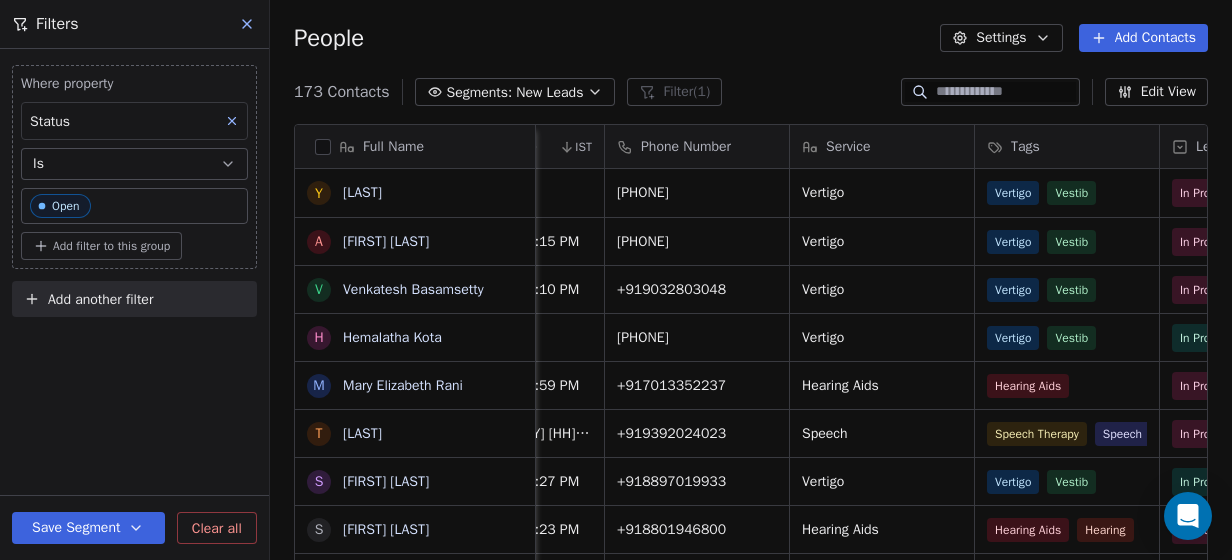 scroll, scrollTop: 0, scrollLeft: 0, axis: both 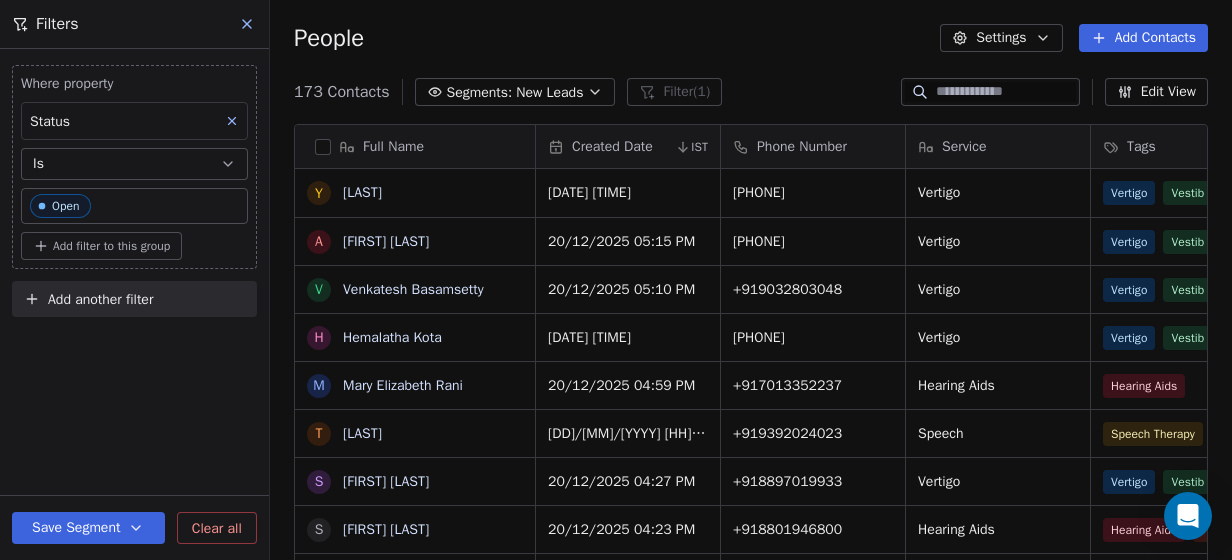 click on "Created Date" at bounding box center (612, 147) 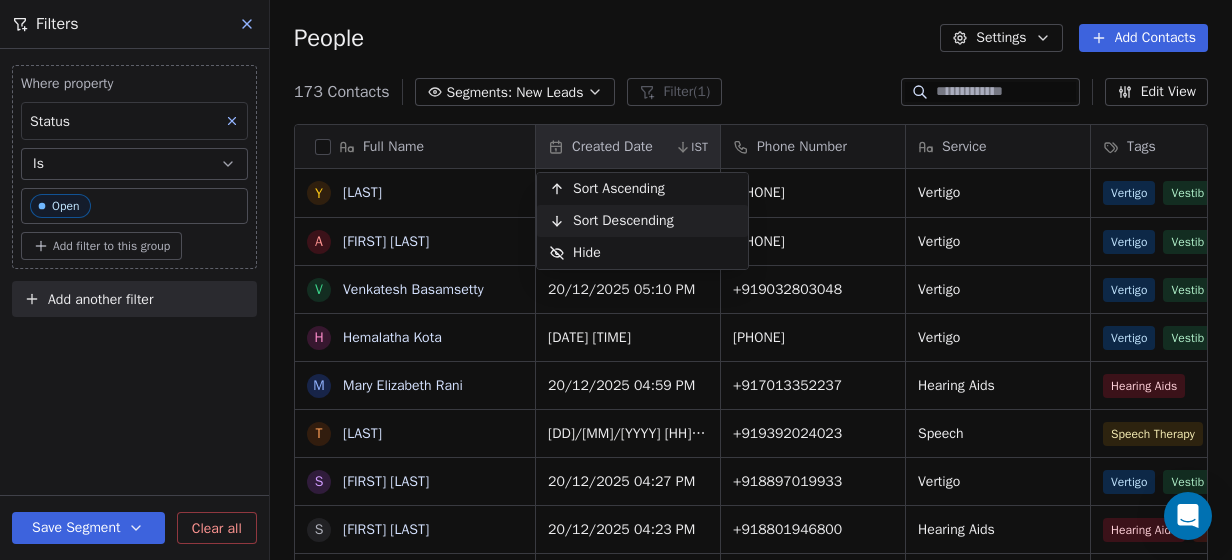 click on "Sort Descending" at bounding box center [623, 221] 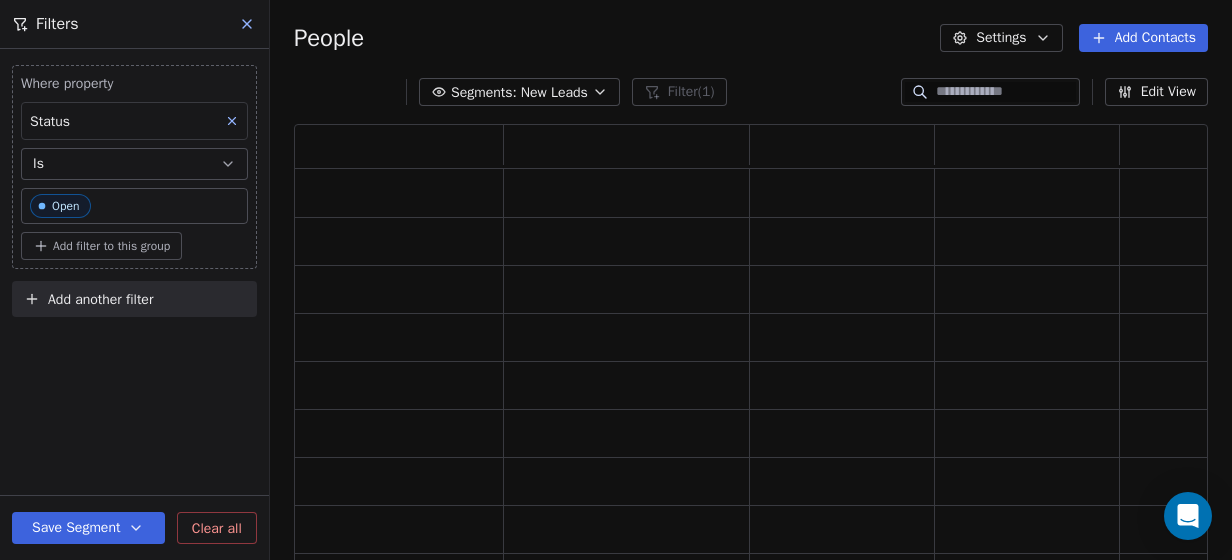 scroll, scrollTop: 16, scrollLeft: 16, axis: both 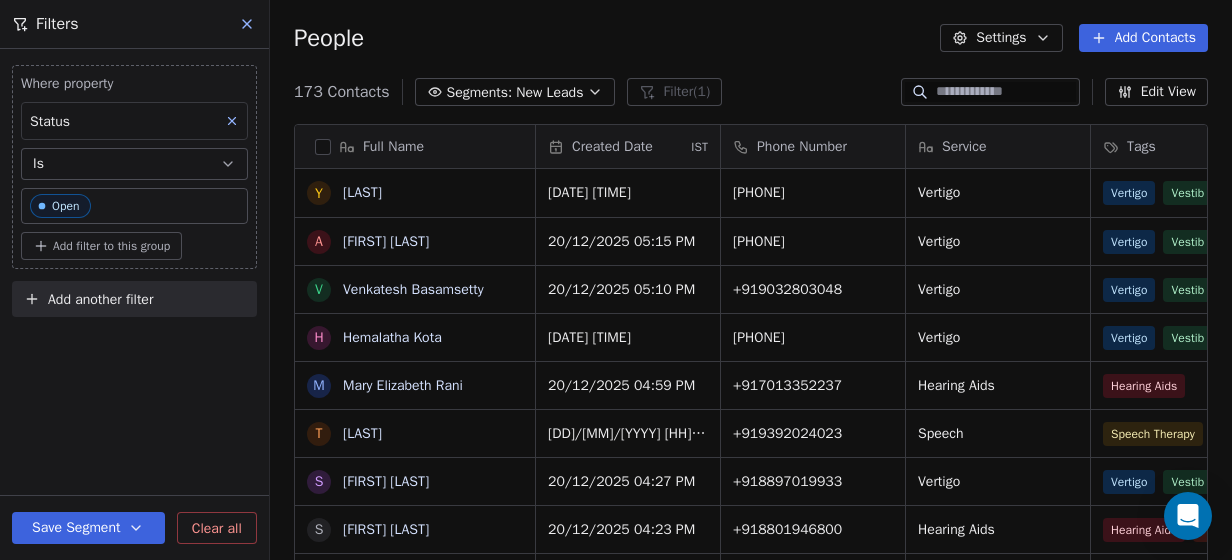 click on "New Leads" at bounding box center [549, 92] 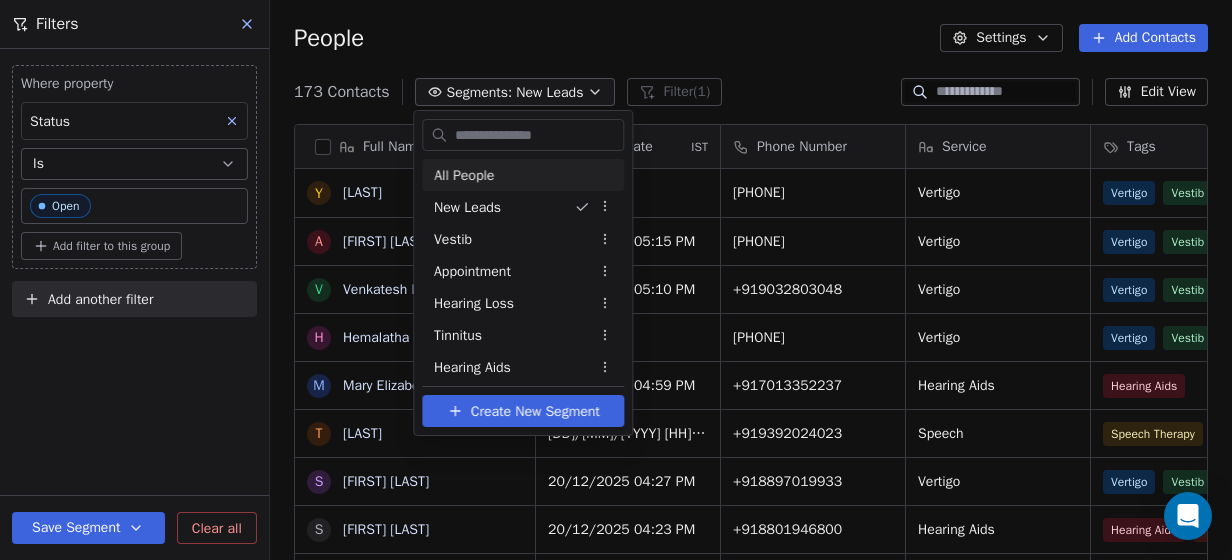 click on "All People" at bounding box center [523, 175] 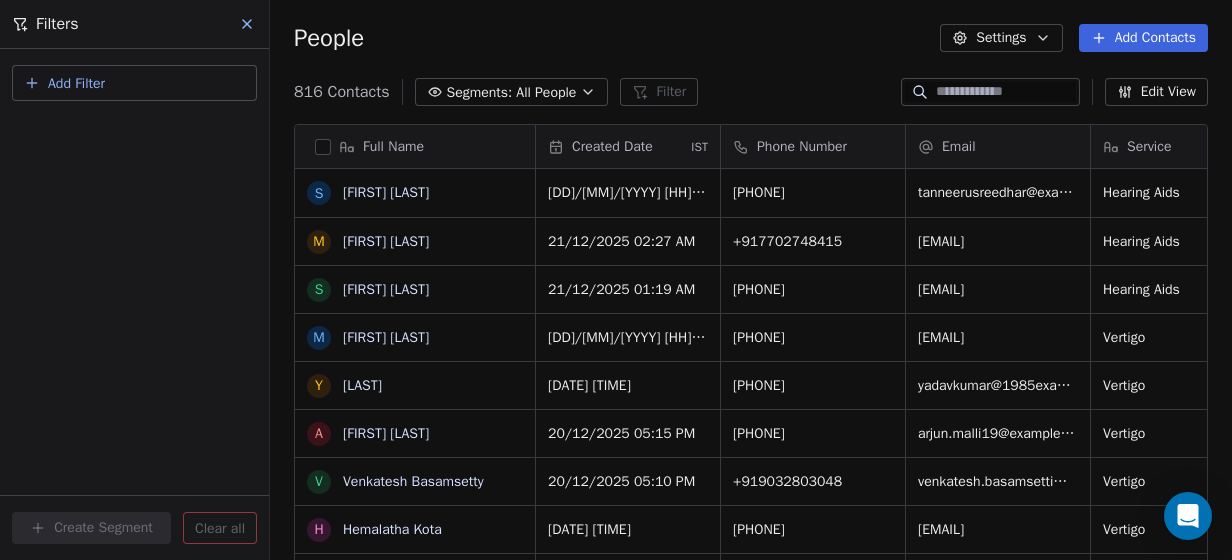 click on "Created Date" at bounding box center [617, 147] 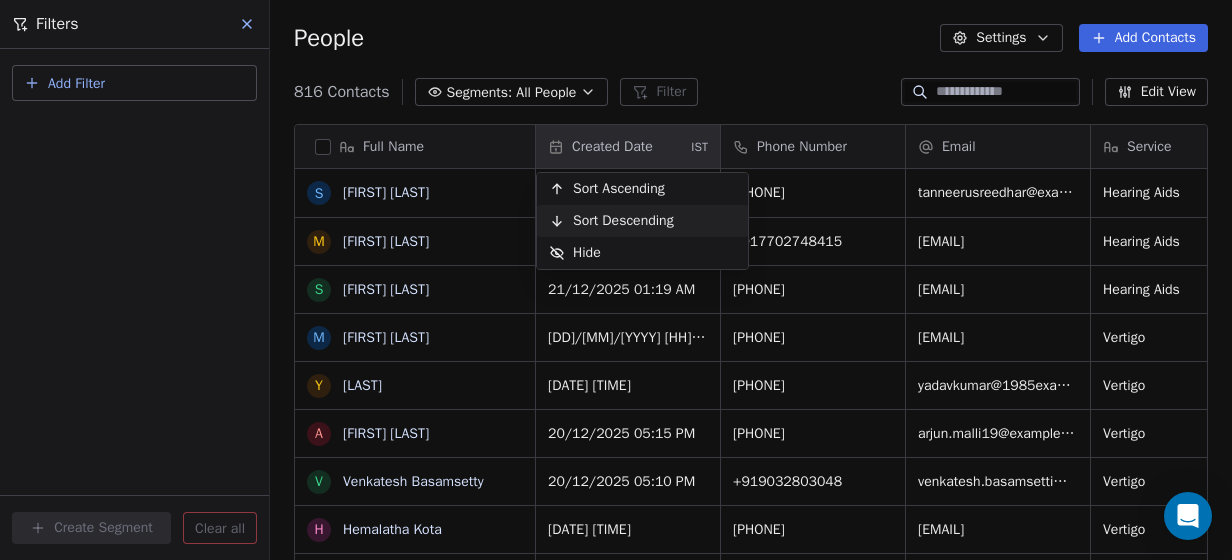 click on "Sort Descending" at bounding box center (623, 221) 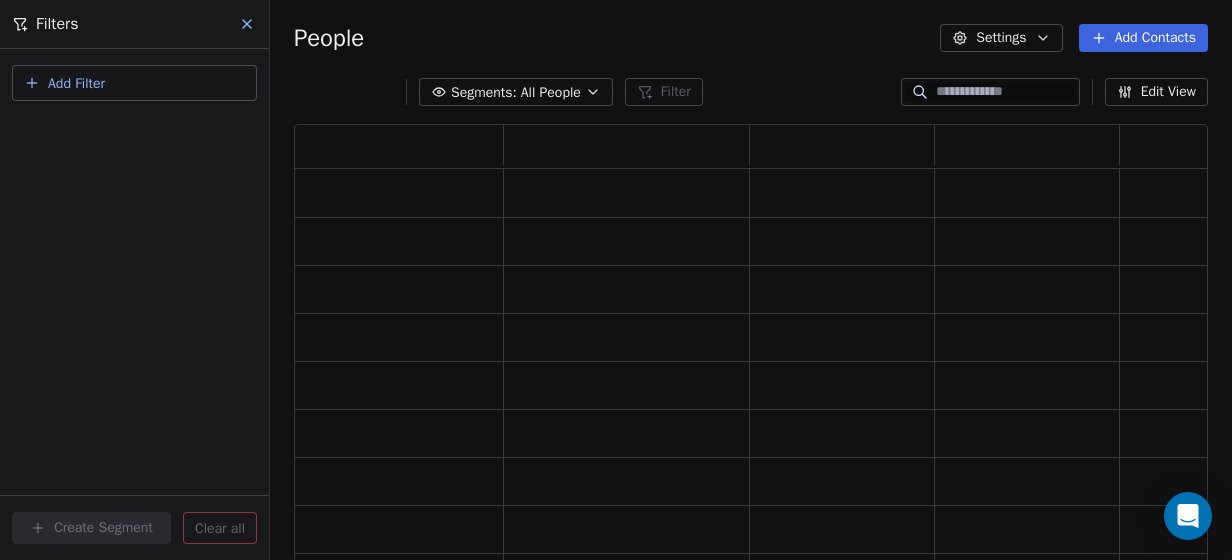 scroll, scrollTop: 16, scrollLeft: 16, axis: both 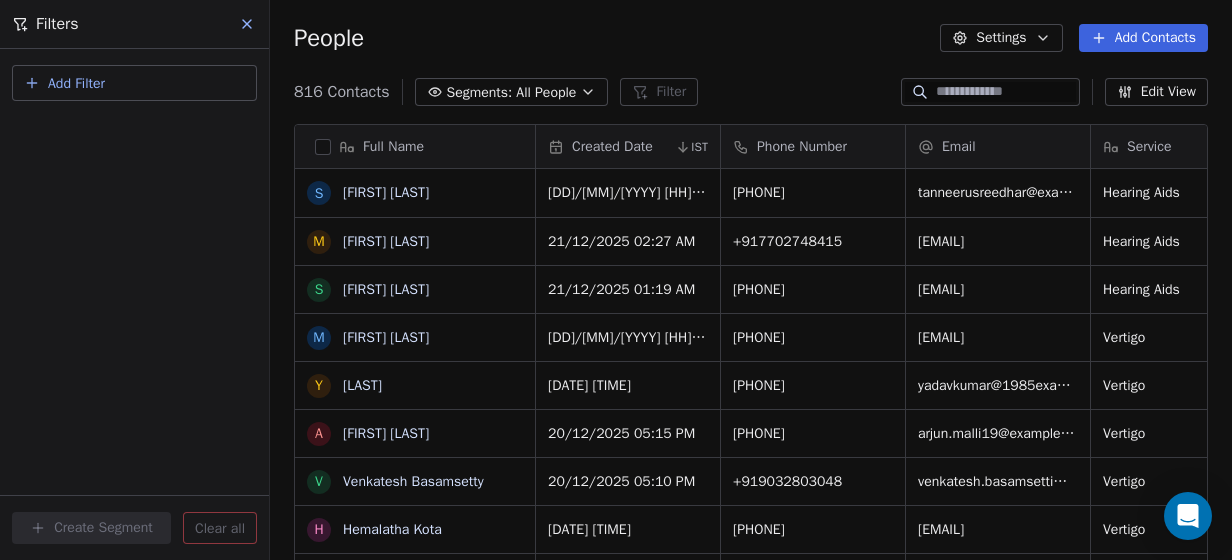 click on "816 Contacts Segments: All People Filter Edit View" at bounding box center (751, 92) 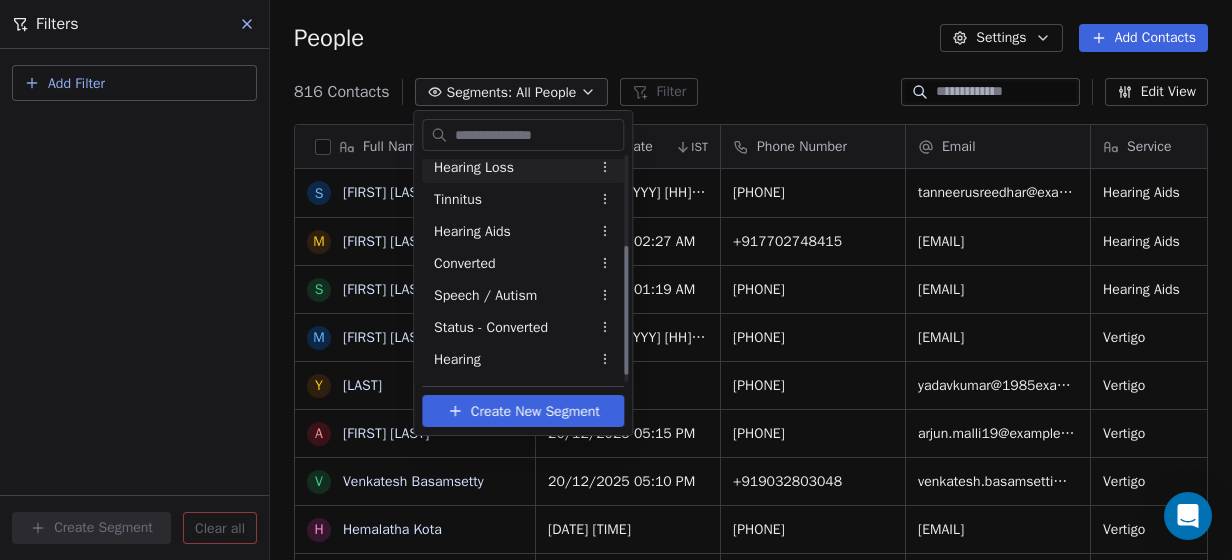 scroll, scrollTop: 164, scrollLeft: 0, axis: vertical 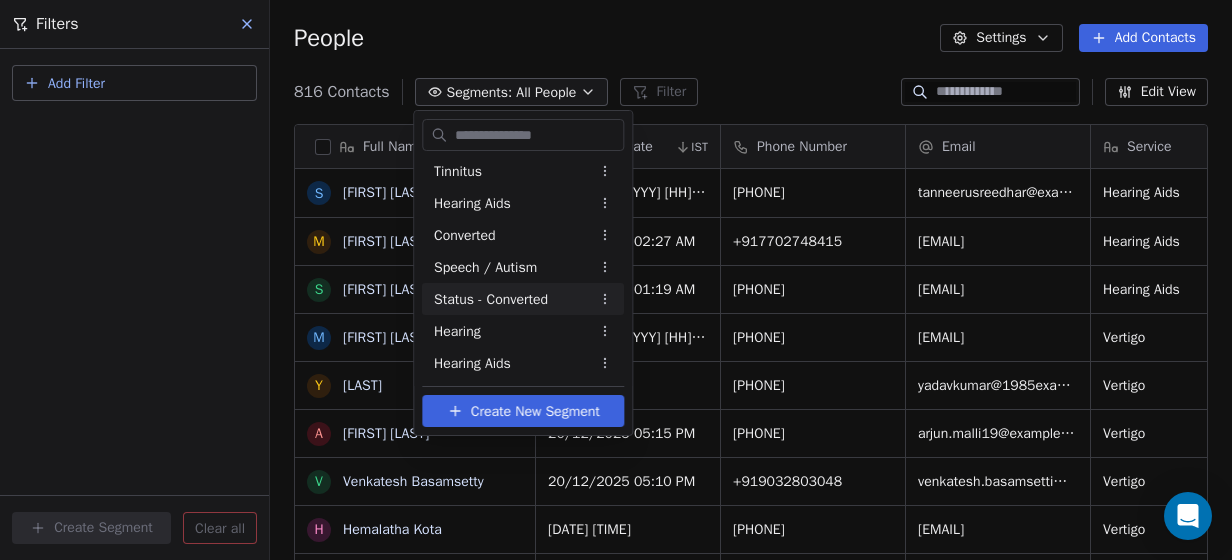click on "S Sreedhar Tanneeru M M Jaddenna S Sankarababu Veesam M Meka Vijay Samuel Raju Y Yadav A Arjun Neeli V Venkatesh Basamsetty H Hemalatha Kota M Mary Elizabeth Rani T Tryambak S Sreedhar Pagunta S Satya Krishna K Kiran Mahadev G Gopi Yadav Javvaji K Krishna Sowjanya Rajanala S Shaik Fayaz Pasha Dada C Chaitanya Sagar Chilaka V Vemuri Venkata Koteswara Rao K Kishore R Ramesh Babu Thunuguntla S Sridhar Boddapati V VR Vissa S Sudhir Yarroju R Ramesh E Esarapu Baburao P P Hasanmiah L Lovaraju Ravva J John Rambo Chiruguri M Mythili Created Date IST Phone Number Email Service Tags Lead Status Status 21/12/2025 02:53 AM +919849228307 tanneerusreedhar@example.com Hearing Aids Hearing Aids Hearing In Progress - Callback Vestib" at bounding box center [616, 280] 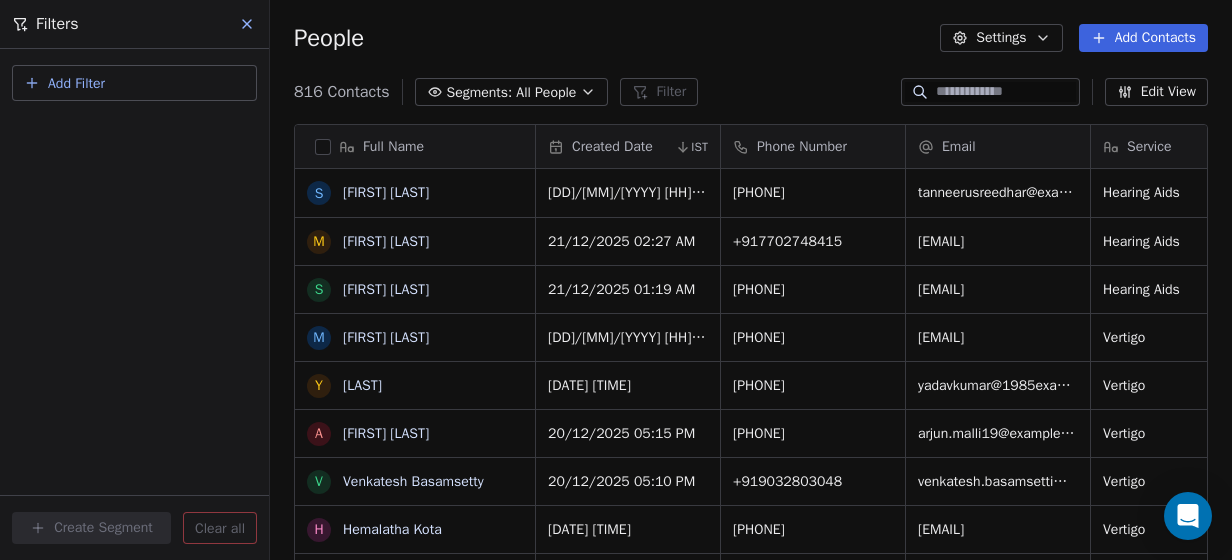 scroll, scrollTop: 81, scrollLeft: 0, axis: vertical 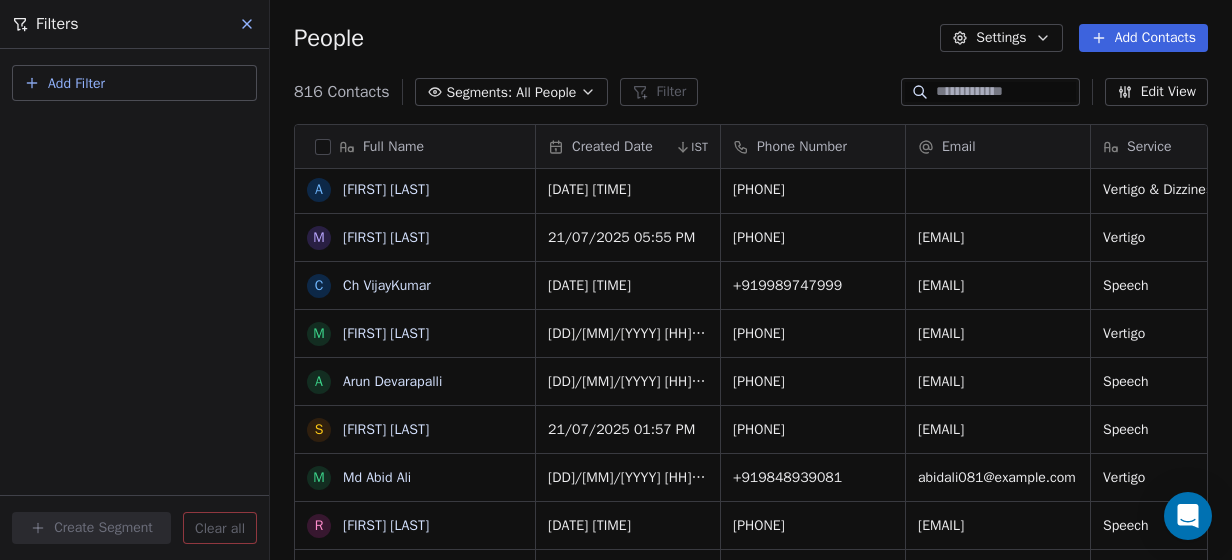 click 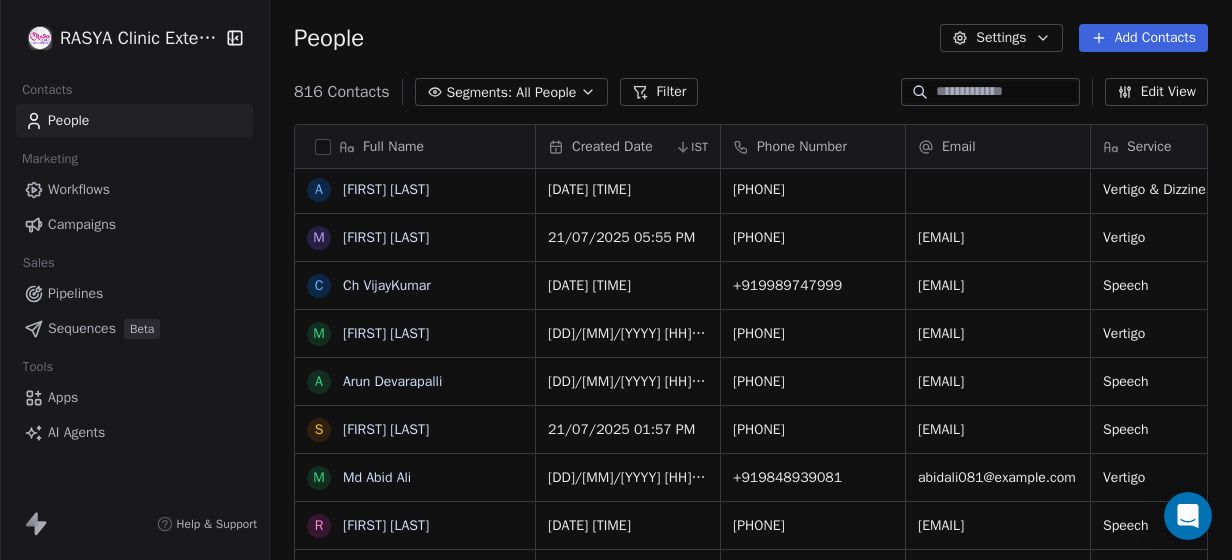 click on "J Jami Santosh Kumar S Sai Sandhya S Sunil Kumar V Vishnu A Ashok Kumar Reddy V Venkata Sai Eega V Vinukonda Vinod A Aditya Moparthi G Ganesh Paravada M Mohammed Abdul Bari Siddiqui P Prasannanjaneya Reddy P Prabhakar Jamandlamudi S Sirigiri Venkat N Nagaraju Kumba C Charan D Durga M Mohit Varma H H V Jayaprada V Vaishnavi Bejawada R Rayomand Dinshaw A Afshan Urooj M Megavath Sudheer Kumar C Ch VijayKumar M Mallikarjun Rachakonda A Arun Devarapalli S Swathi Pippalla M Md Abid Ali R Raja Gopal S Srividya Mudunuru K Kameswari S Shashikanth Ch N Nagirimadugu Bharath N Nagaraj DNR R Revathi Vegesna G Ganesh Kumar Chepuri S Shanthamma P Prabhu S Sarat Bothsa G Ganesh K Kiran Vemu R Ramprasad Anna L Lakshmi M Mounika K Kumar B Babji V Venkatesh Govardhanam M H R" at bounding box center (616, 280) 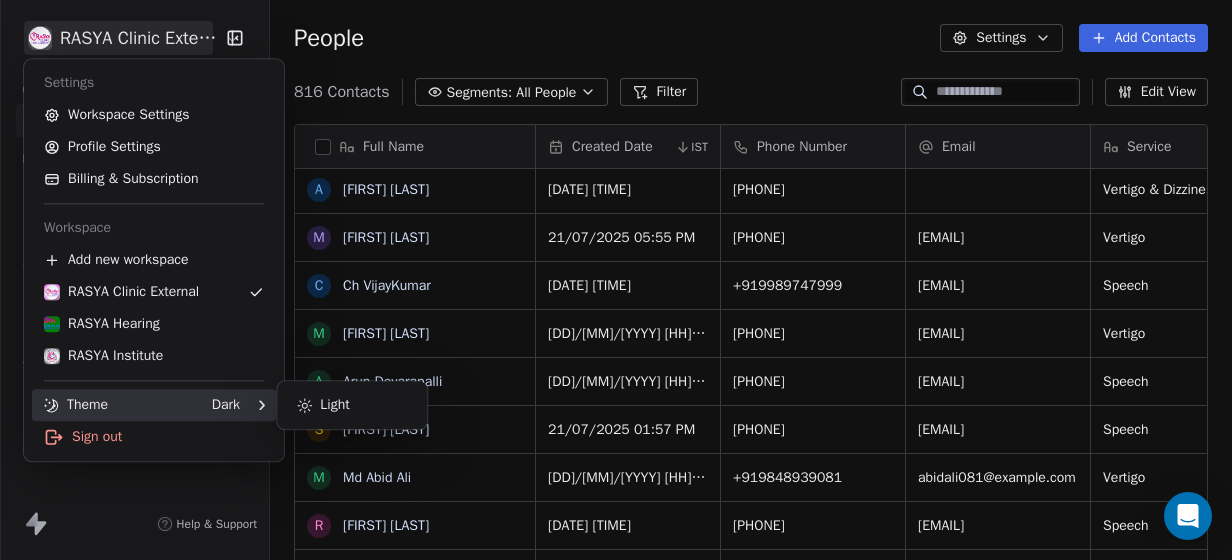 click on "J Jami Santosh Kumar S Sai Sandhya S Sunil Kumar V Vishnu A Ashok Kumar Reddy V Venkata Sai Eega V Vinukonda Vinod A Aditya Moparthi G Ganesh Paravada M Mohammed Abdul Bari Siddiqui P Prasannanjaneya Reddy P Prabhakar Jamandlamudi S Sirigiri Venkat N Nagaraju Kumba C Charan D Durga M Mohit Varma H H V Jayaprada V Vaishnavi Bejawada R Rayomand Dinshaw A Afshan Urooj M Megavath Sudheer Kumar C Ch VijayKumar M Mallikarjun Rachakonda A Arun Devarapalli S Swathi Pippalla M Md Abid Ali R Raja Gopal S Srividya Mudunuru K Kameswari S Shashikanth Ch N Nagirimadugu Bharath N Nagaraj DNR R Revathi Vegesna G Ganesh Kumar Chepuri S Shanthamma P Prabhu S Sarat Bothsa G Ganesh K Kiran Vemu R Ramprasad Anna L Lakshmi M Mounika K Kumar B Babji V Venkatesh Govardhanam M H R" at bounding box center (616, 280) 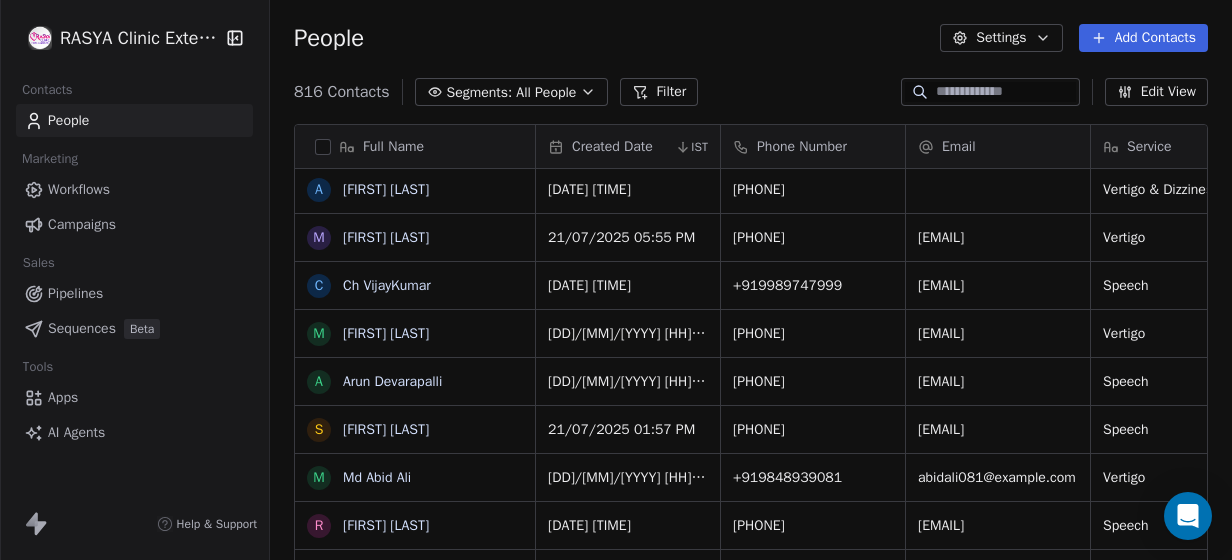 click on "Settings" at bounding box center (1001, 38) 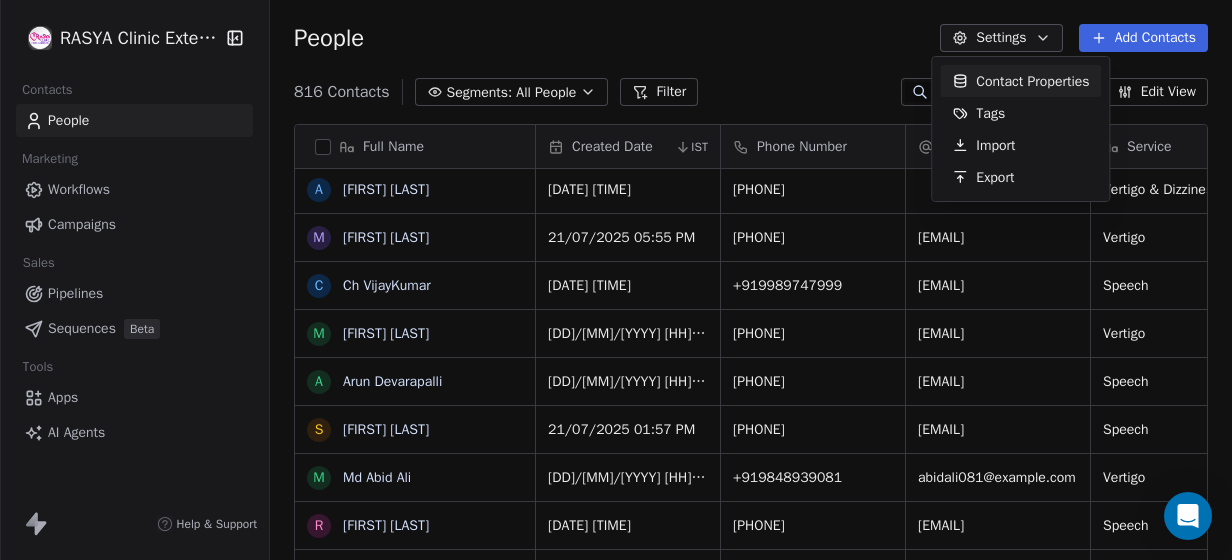 click on "Contact Properties" at bounding box center (1032, 81) 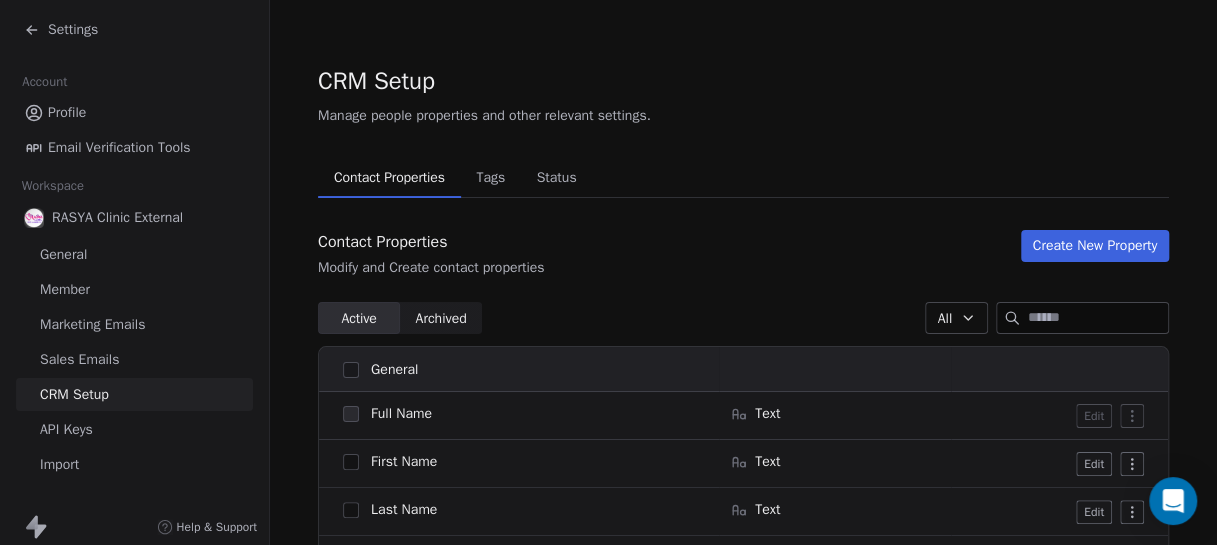 click on "Settings" at bounding box center [138, 30] 